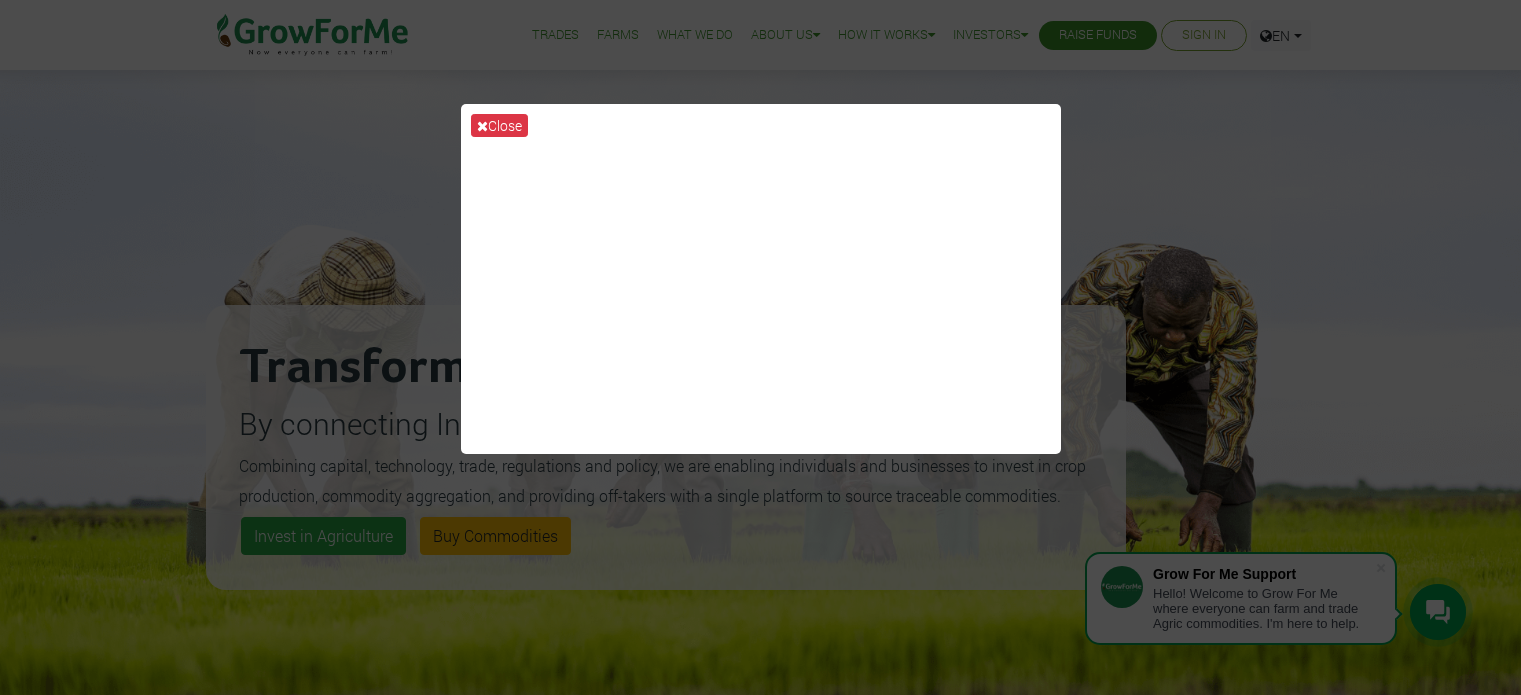 scroll, scrollTop: 0, scrollLeft: 0, axis: both 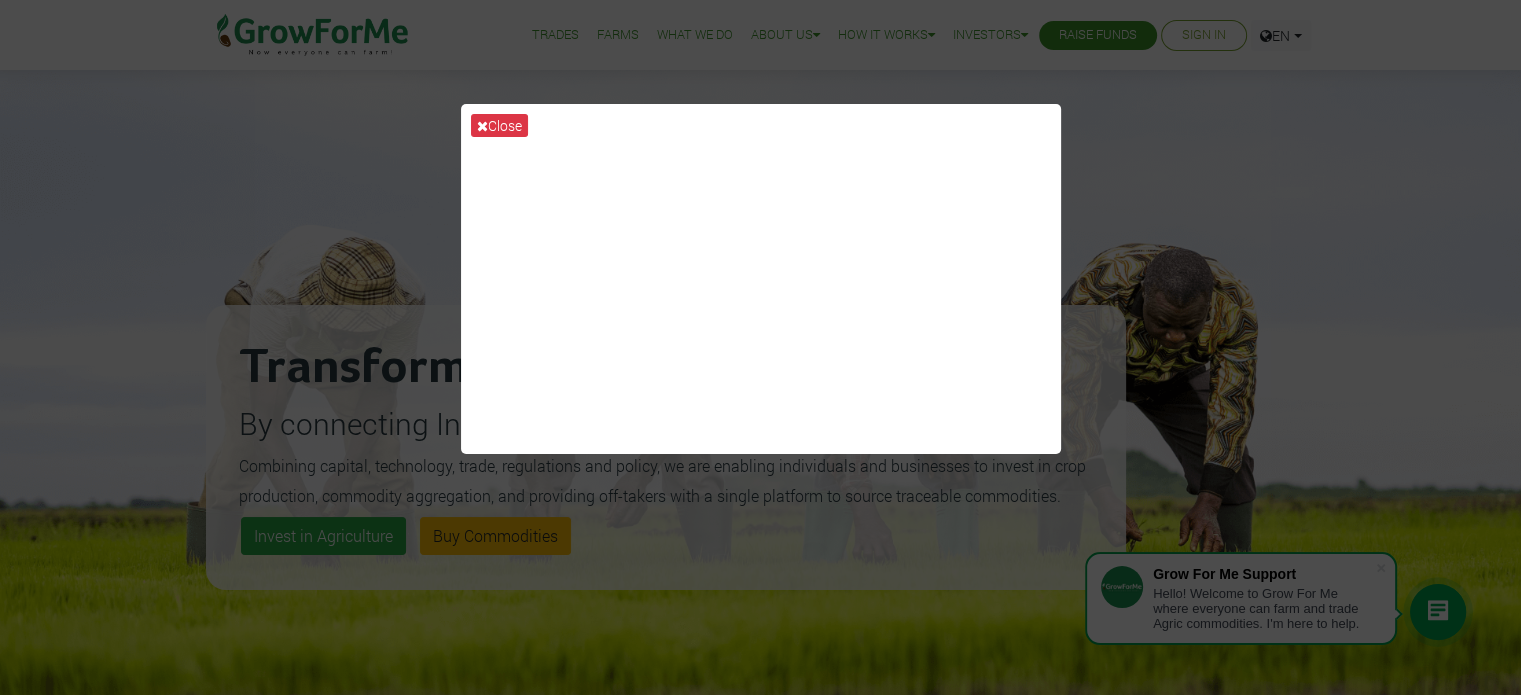 click on "Close" at bounding box center [760, 347] 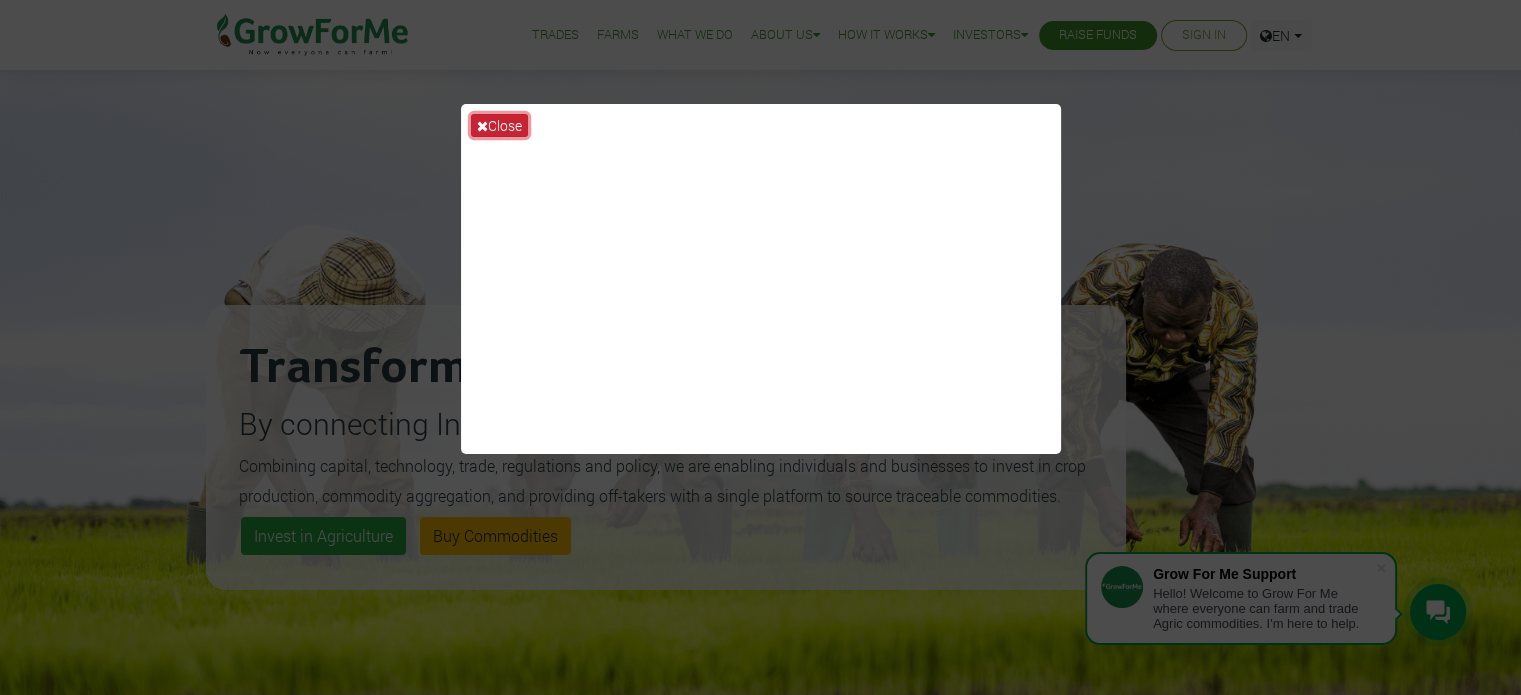 click on "Close" at bounding box center (499, 125) 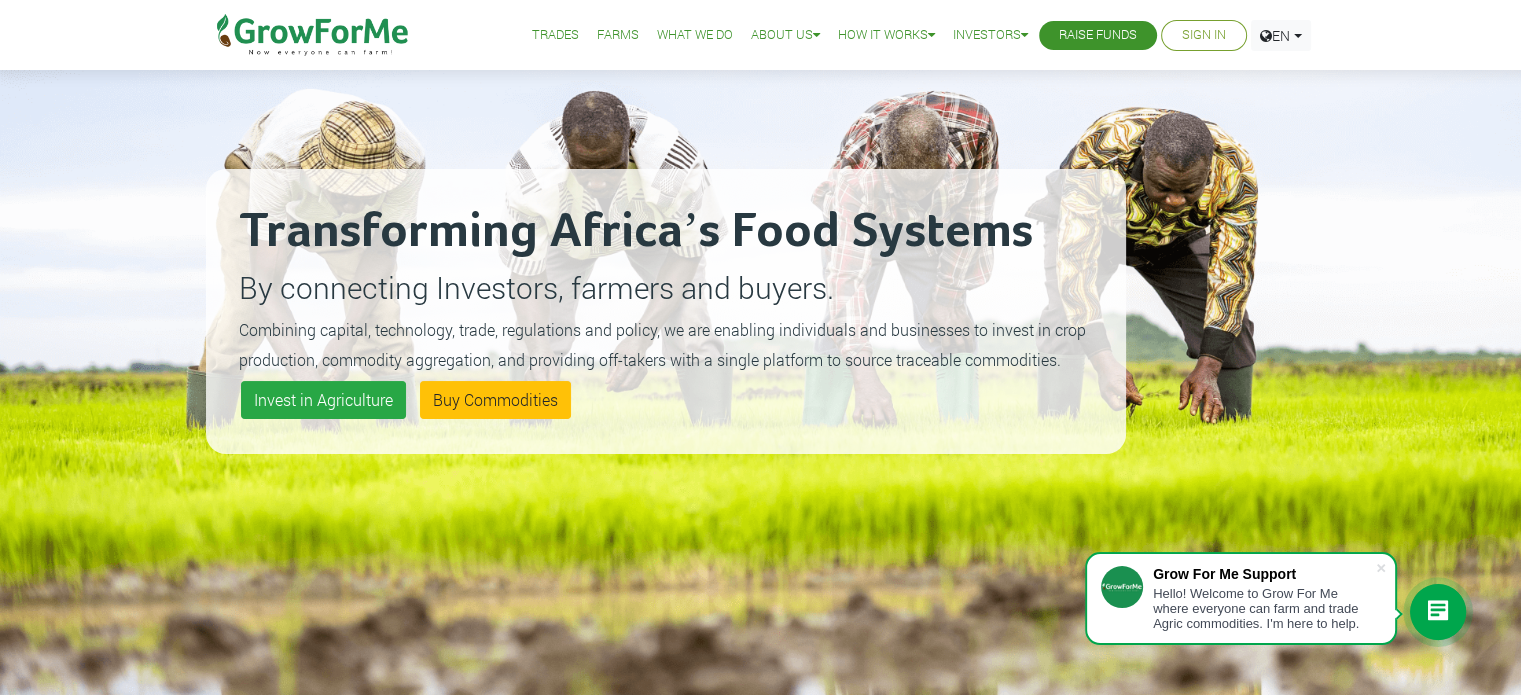 scroll, scrollTop: 200, scrollLeft: 0, axis: vertical 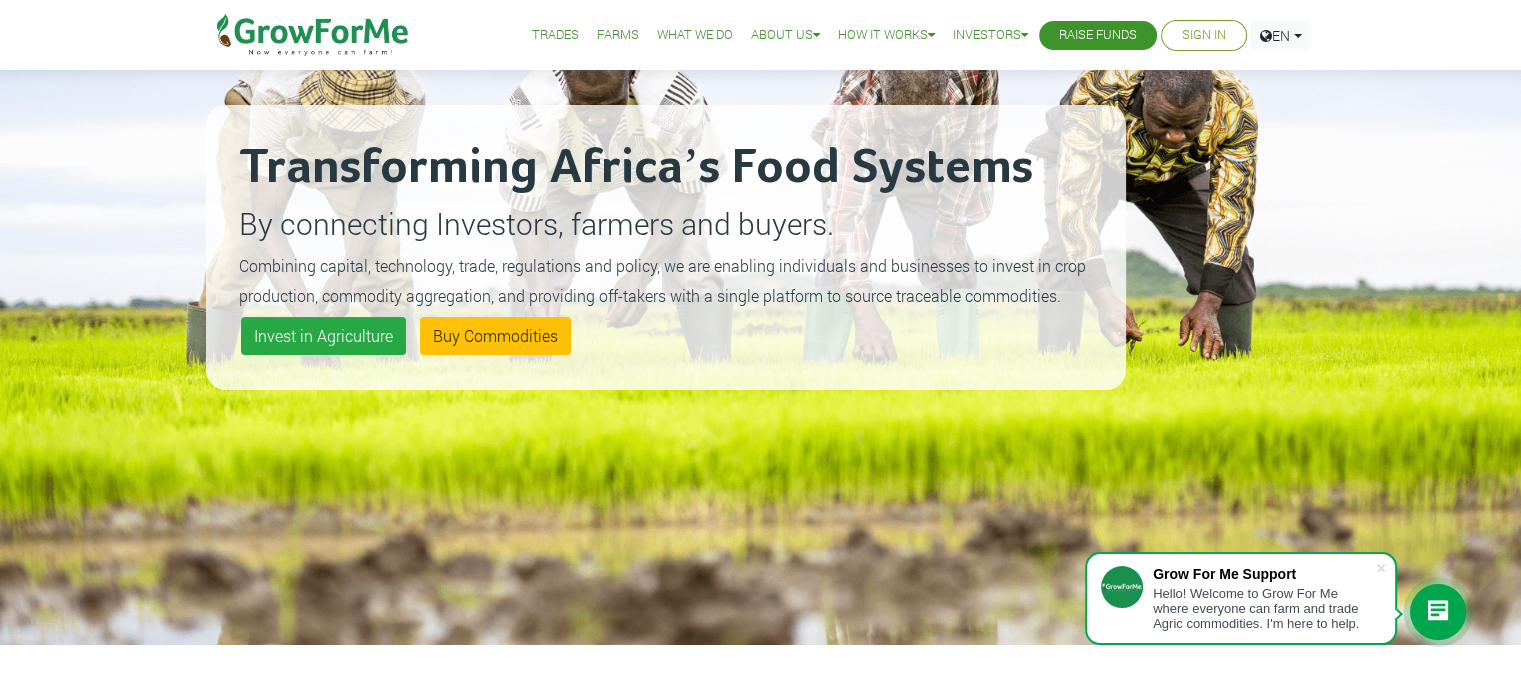 click 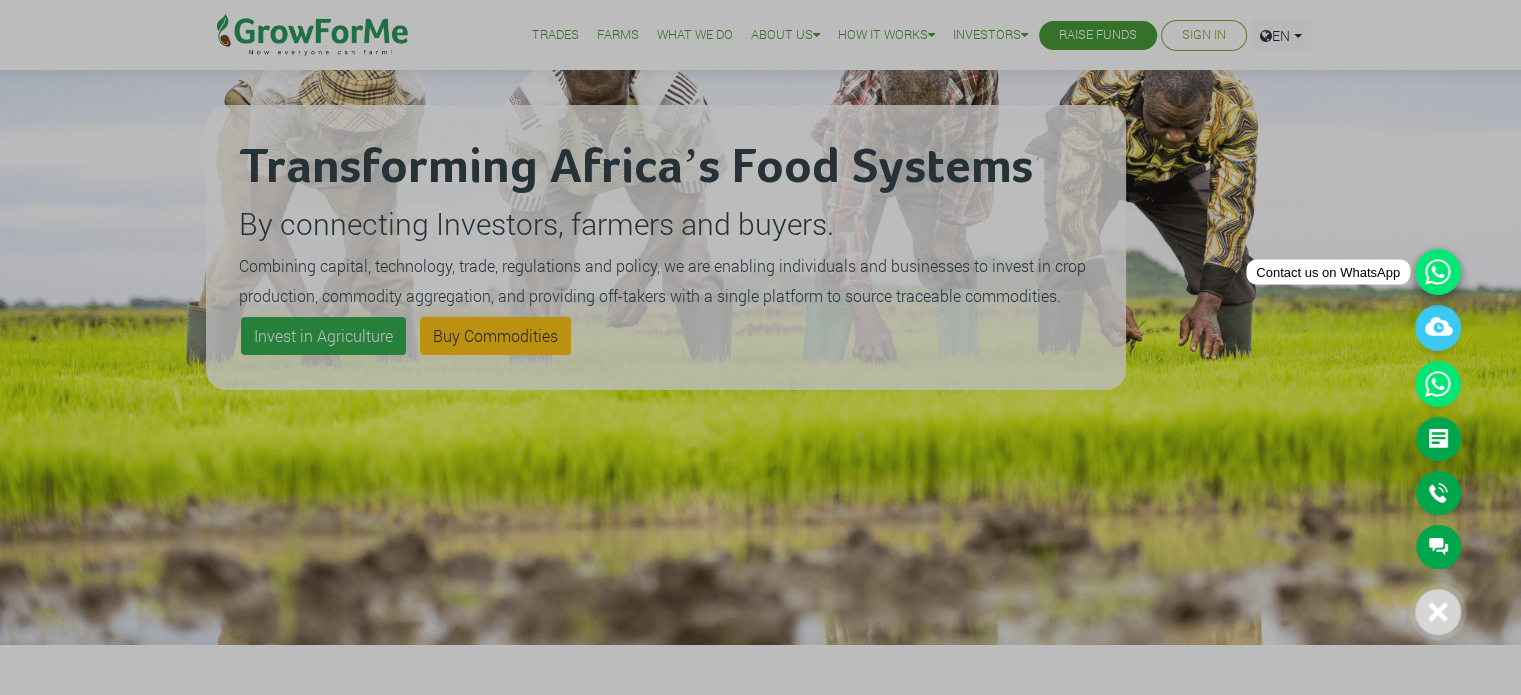 click at bounding box center (1438, 272) 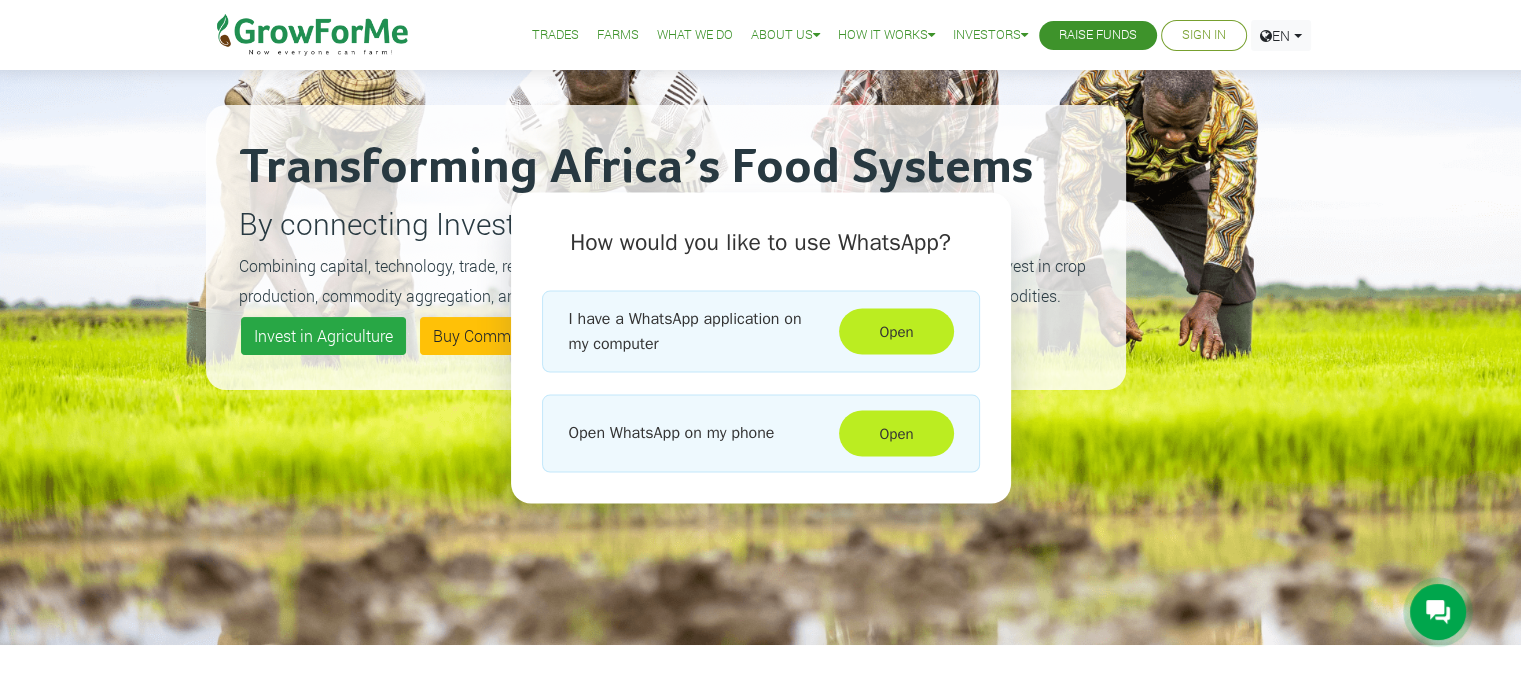 click on "How would you like to use WhatsApp? I have a WhatsApp application on my computer Open Open WhatsApp on my phone Open" at bounding box center [760, 347] 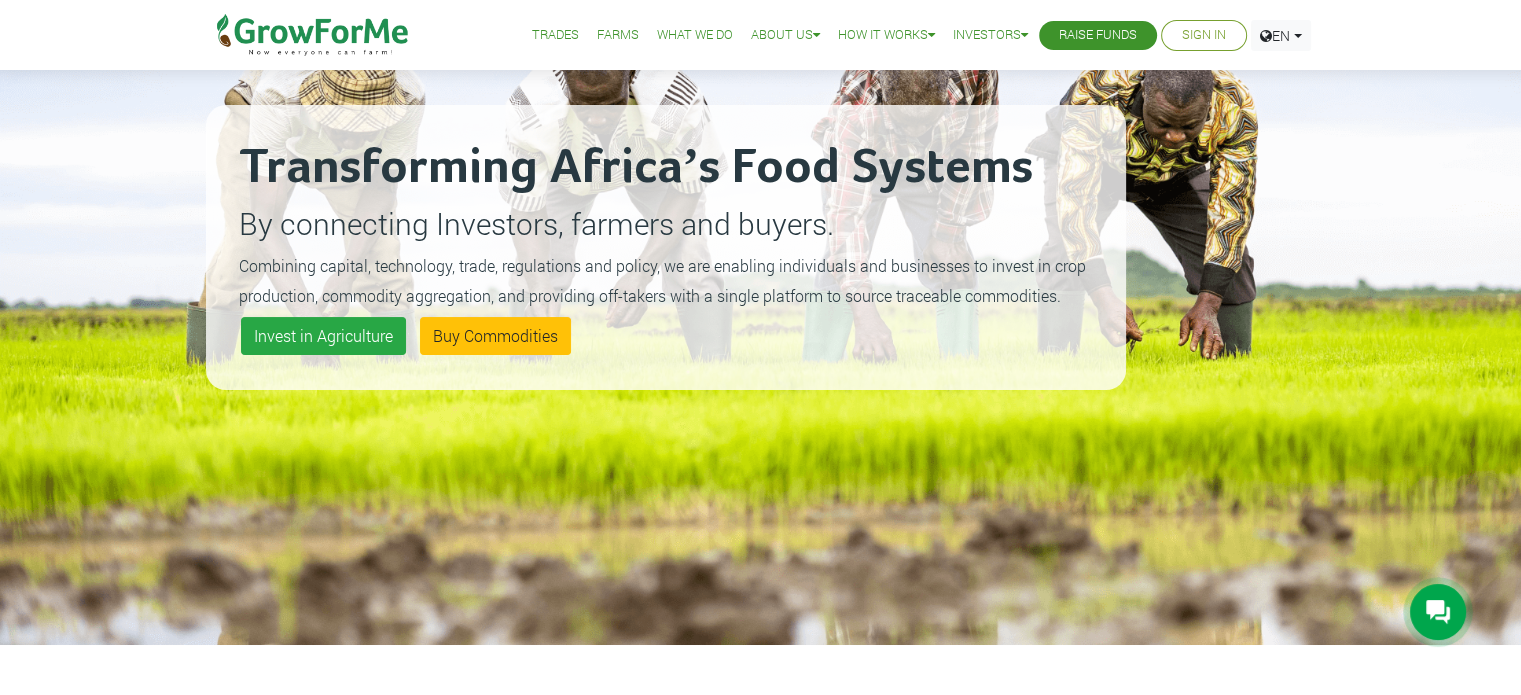 click 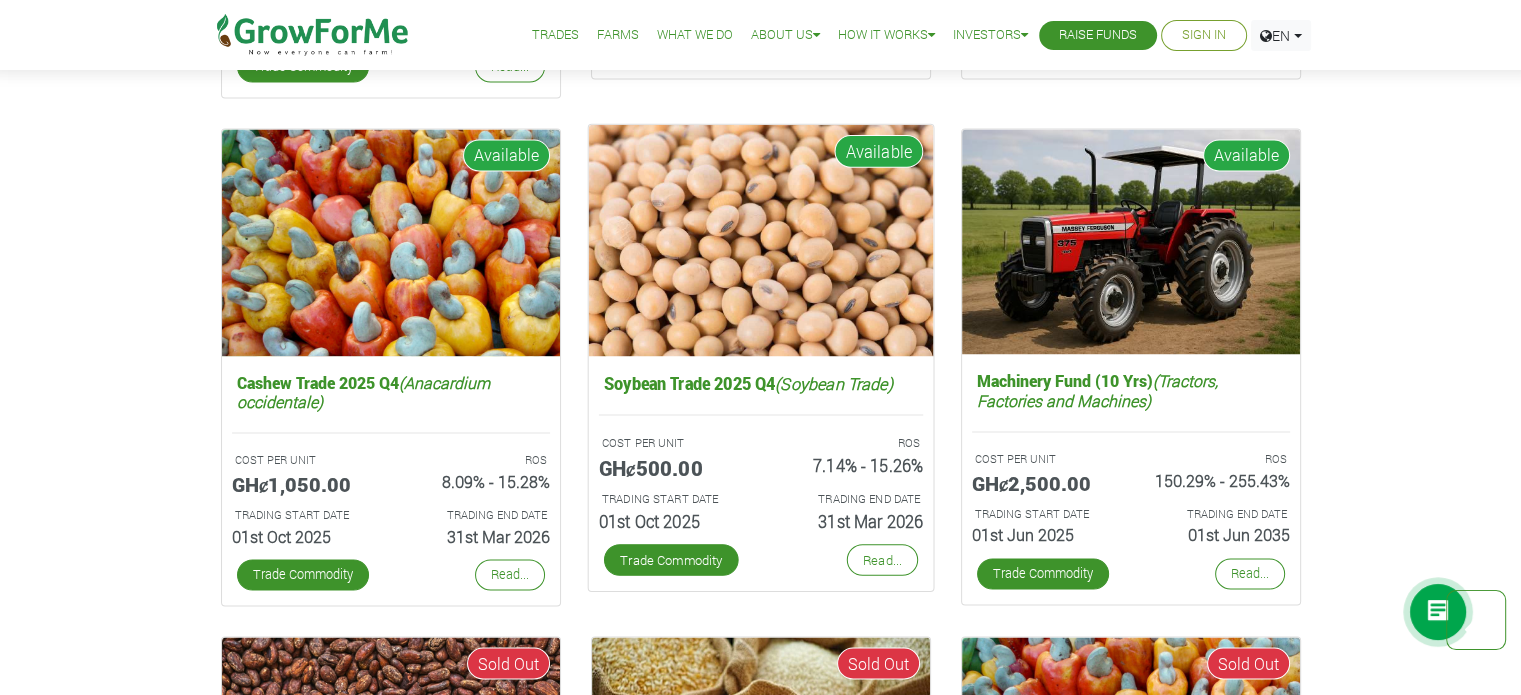 scroll, scrollTop: 3200, scrollLeft: 0, axis: vertical 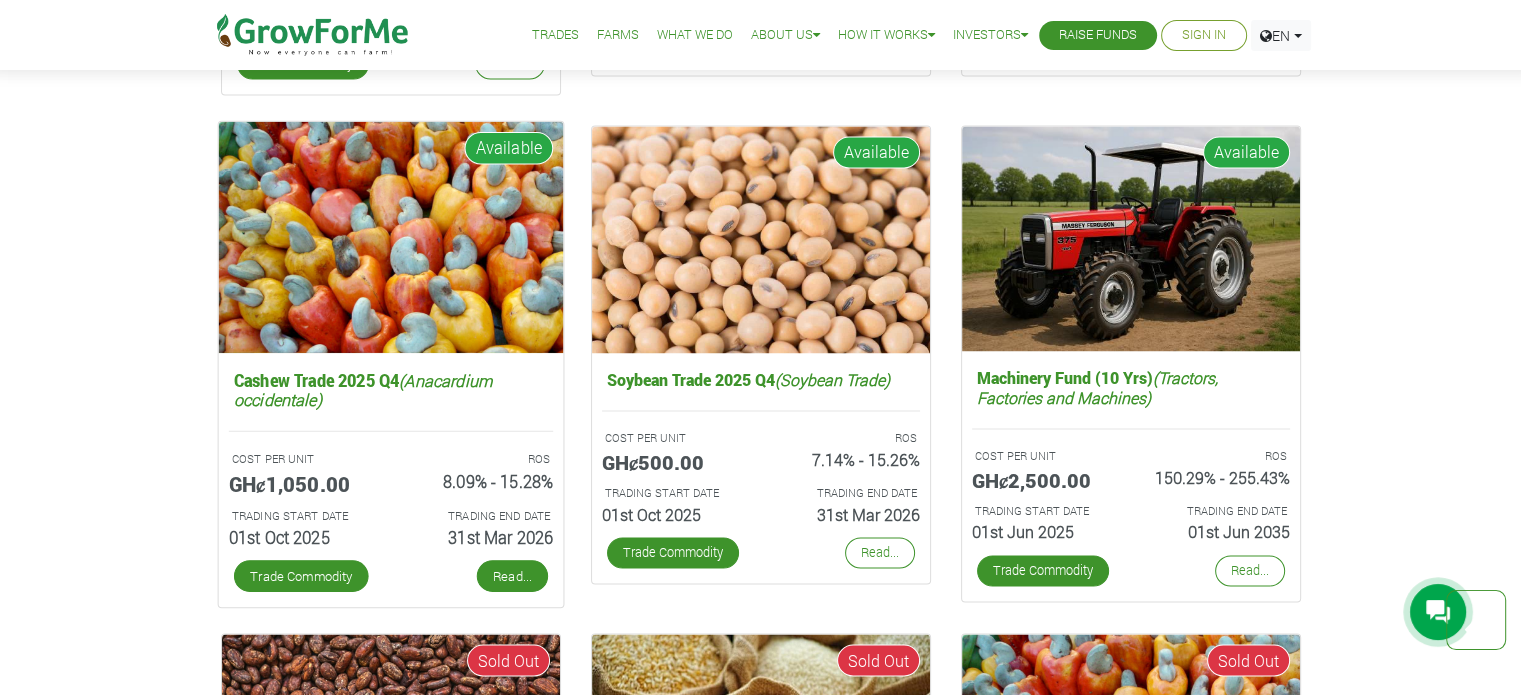 click on "Read..." at bounding box center (511, 576) 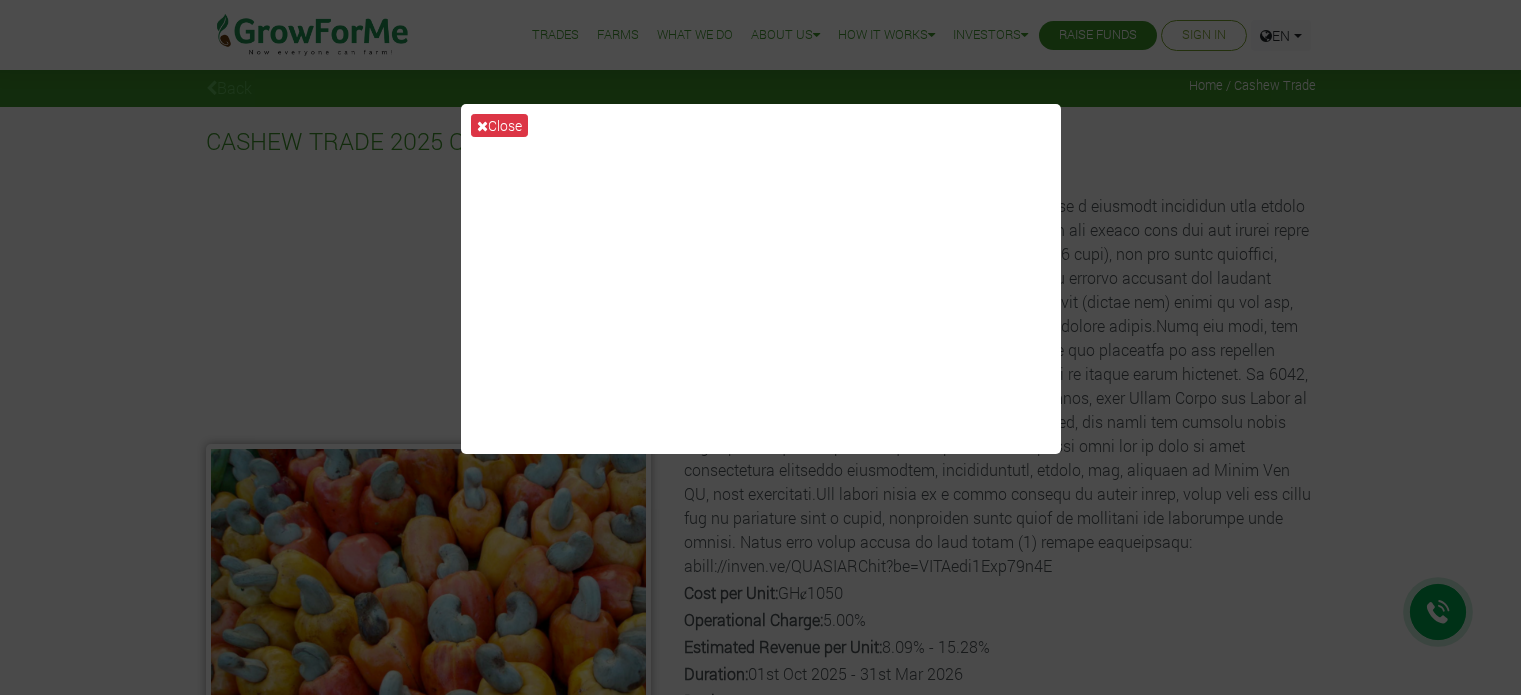 scroll, scrollTop: 0, scrollLeft: 0, axis: both 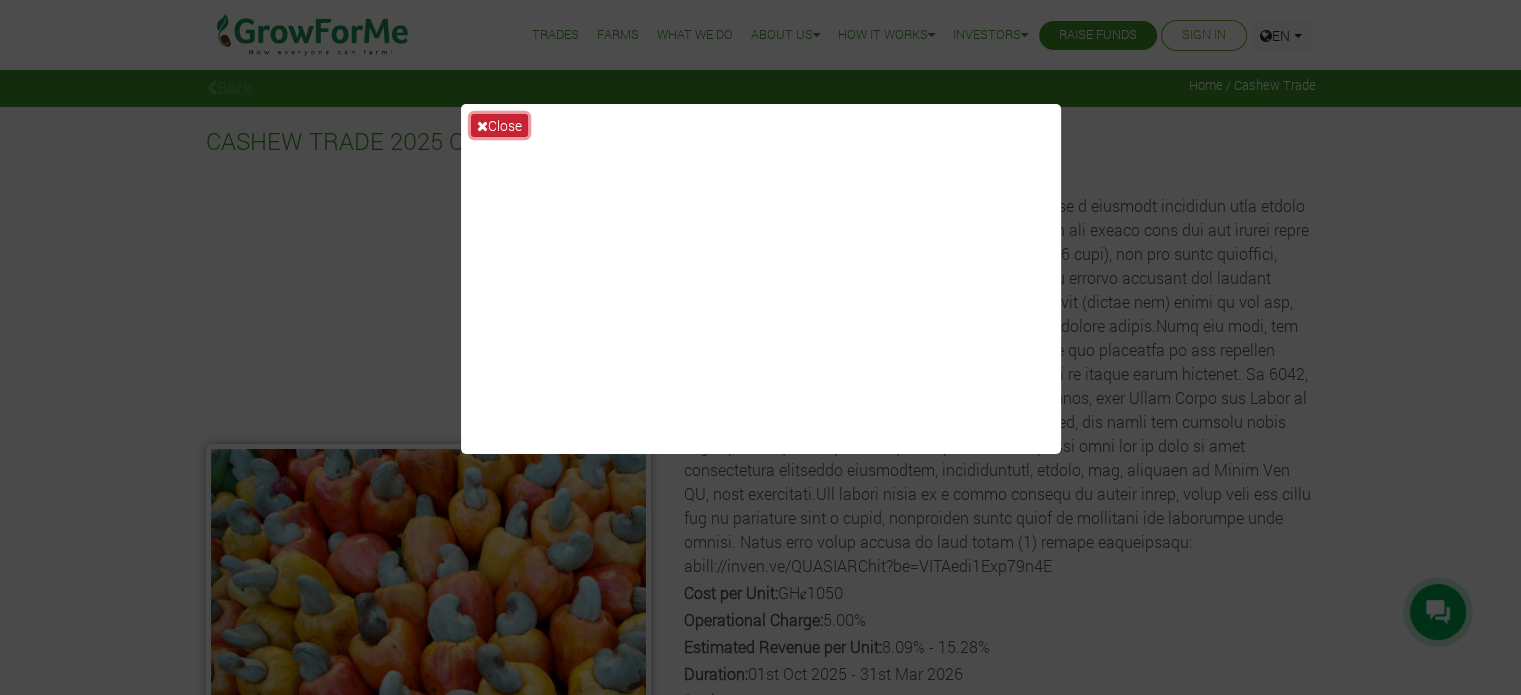 click on "Close" at bounding box center [499, 125] 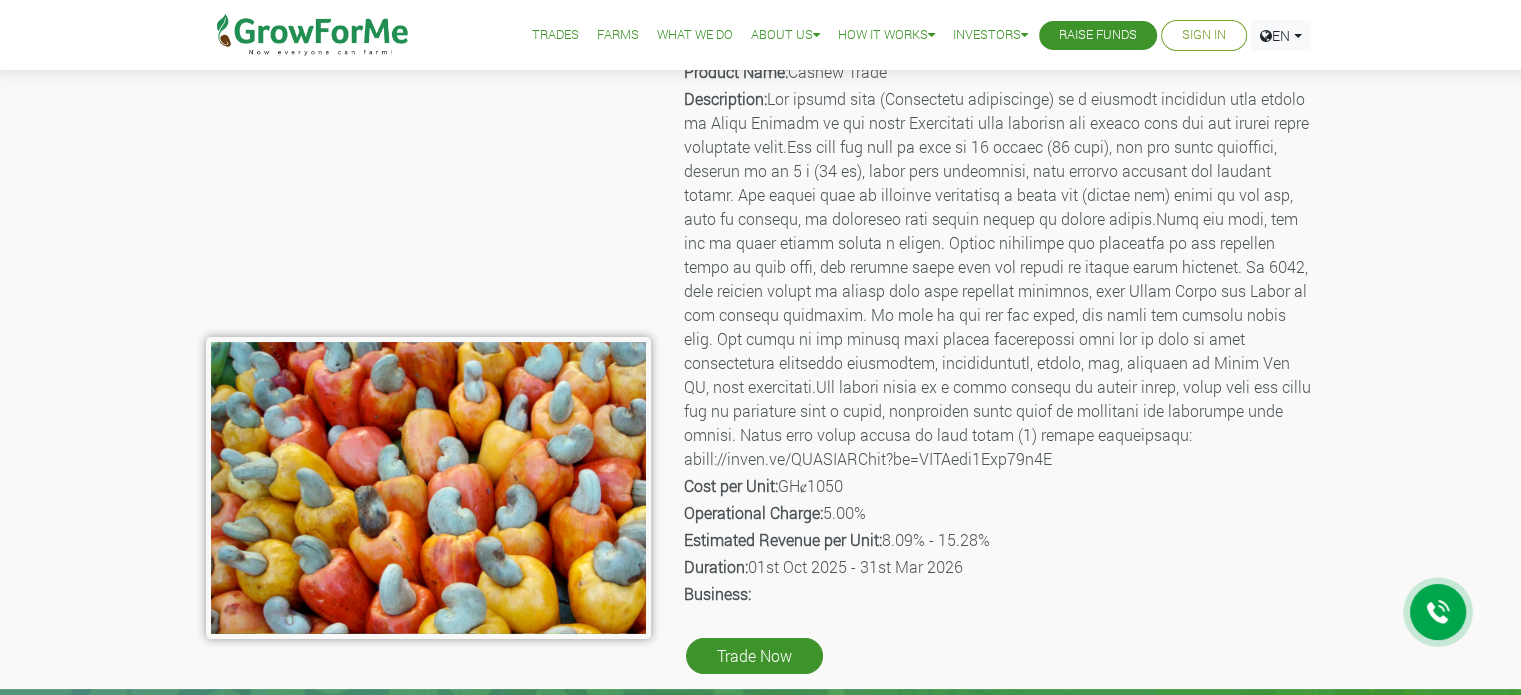 scroll, scrollTop: 0, scrollLeft: 0, axis: both 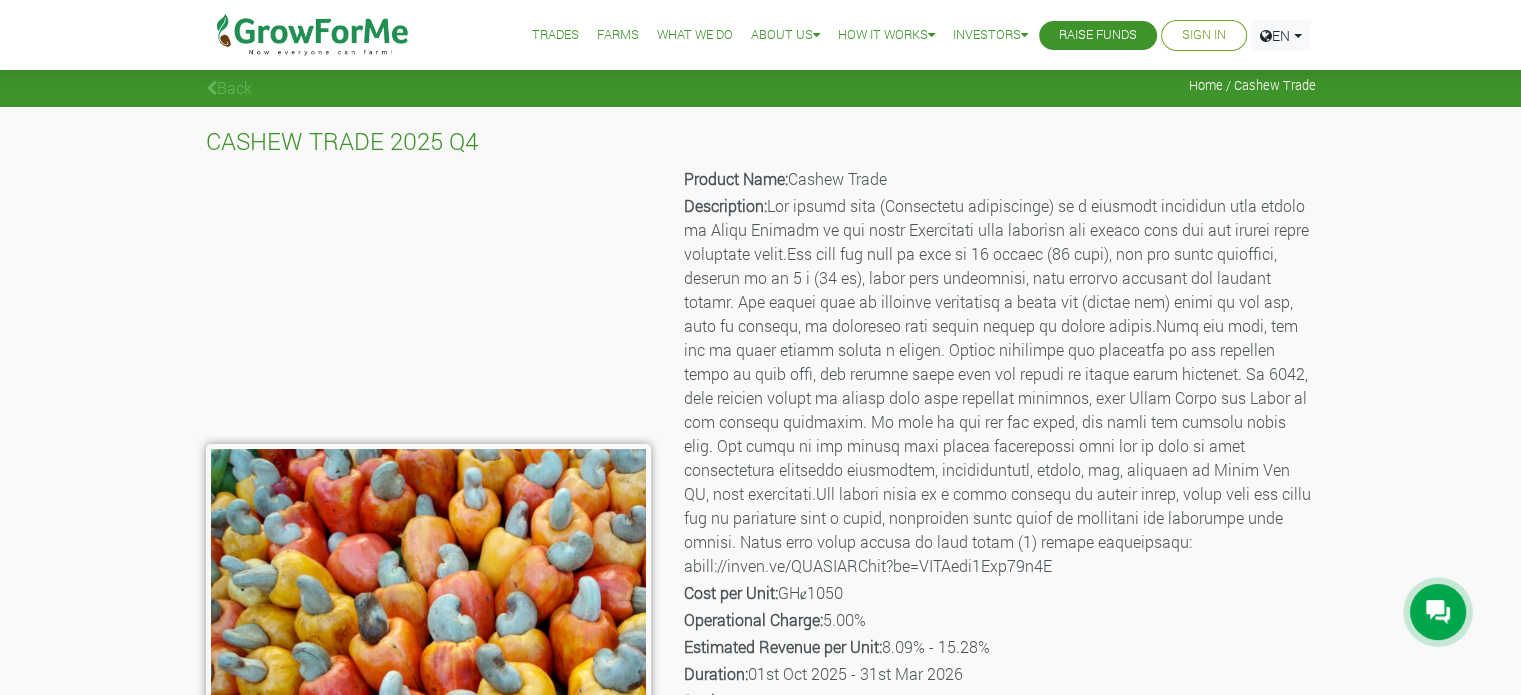 click on "Farms" at bounding box center (618, 35) 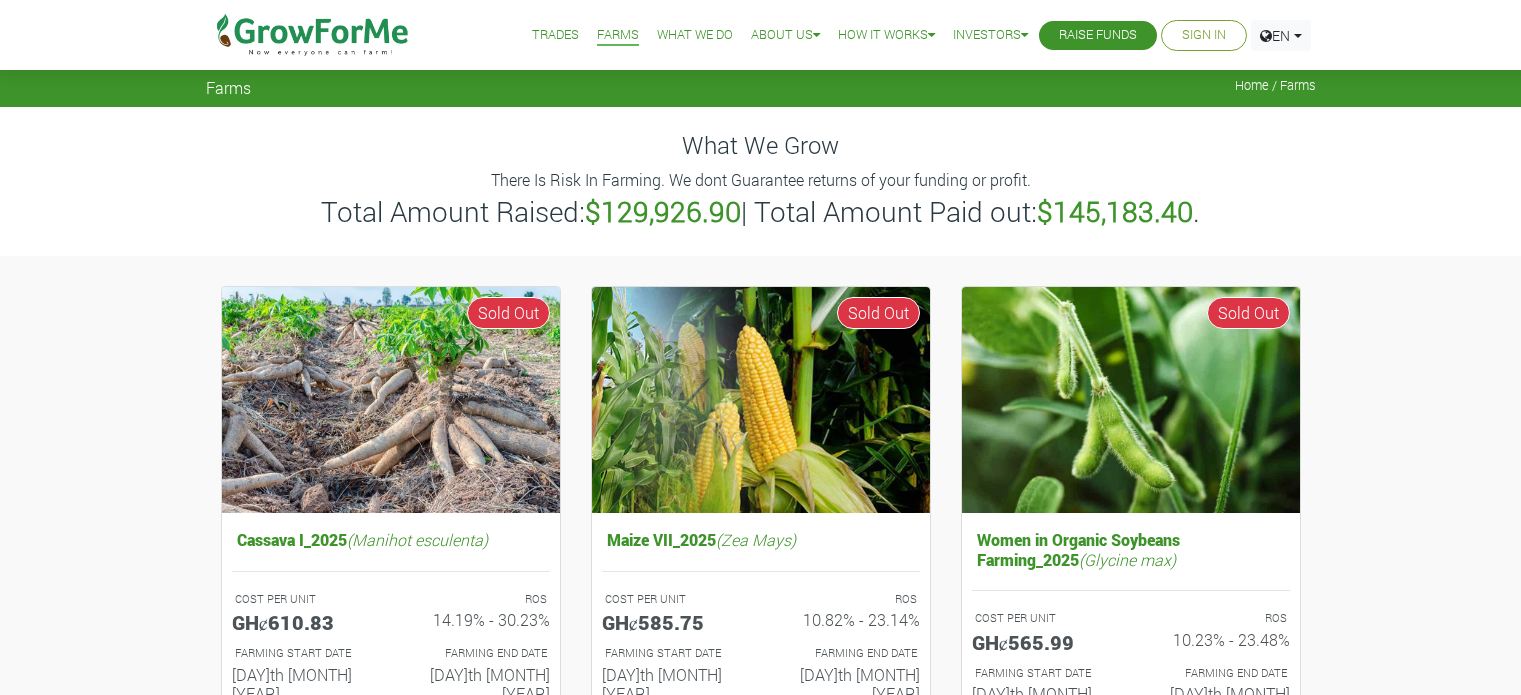scroll, scrollTop: 0, scrollLeft: 0, axis: both 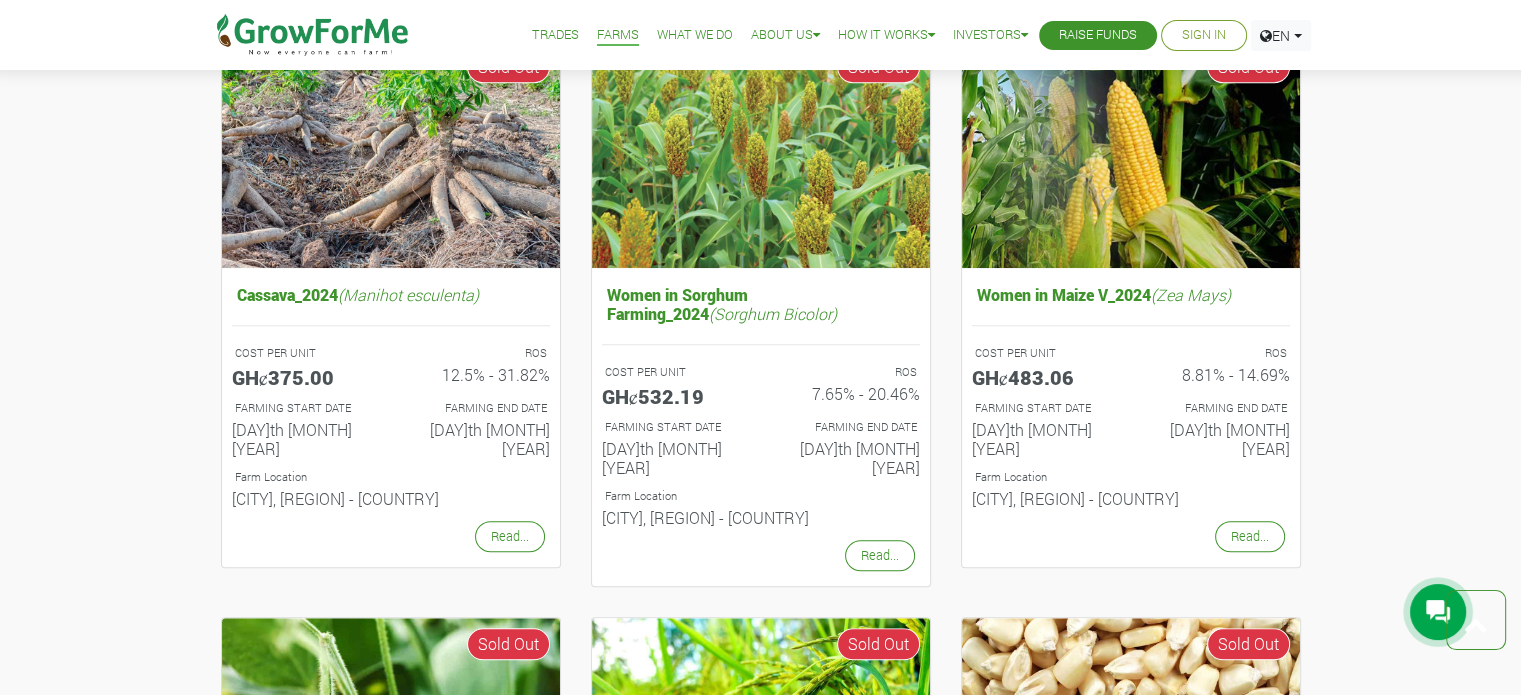 click on "Trades" at bounding box center [555, 35] 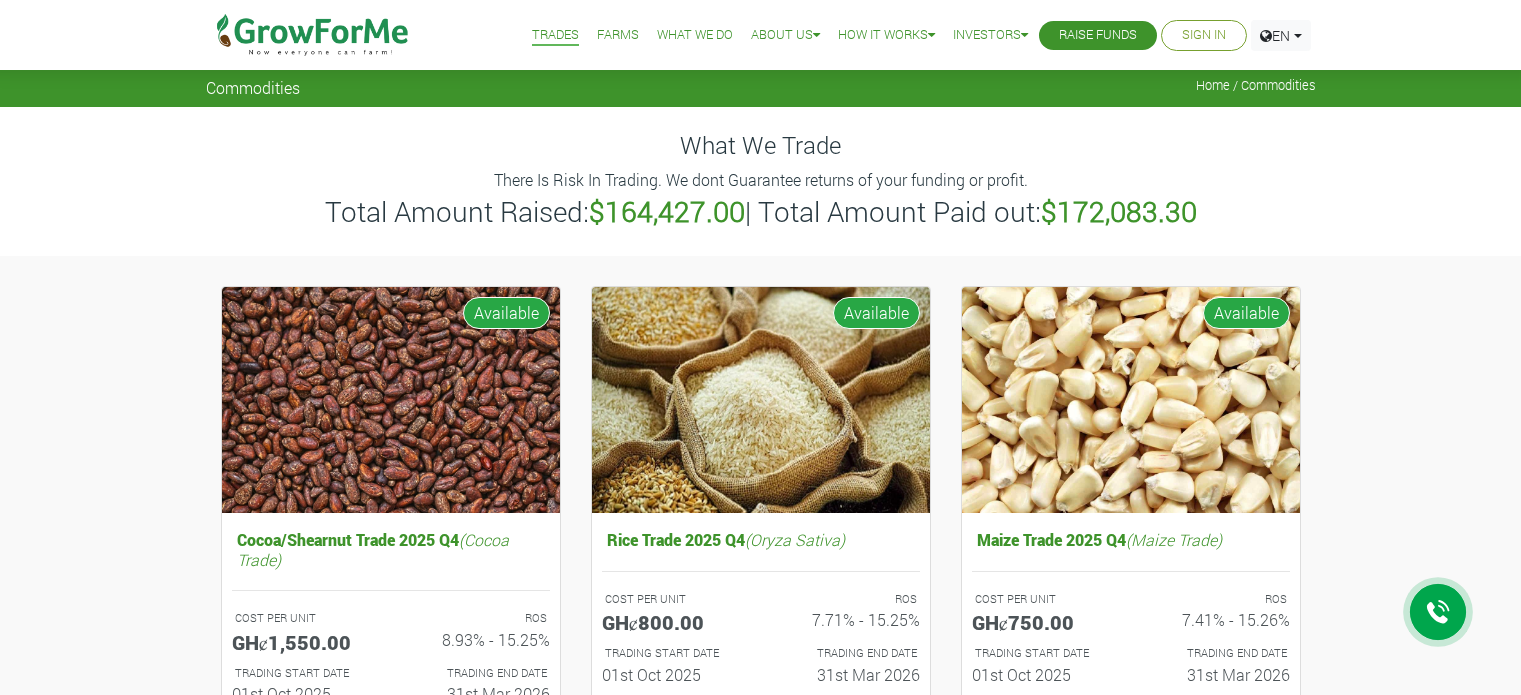 scroll, scrollTop: 0, scrollLeft: 0, axis: both 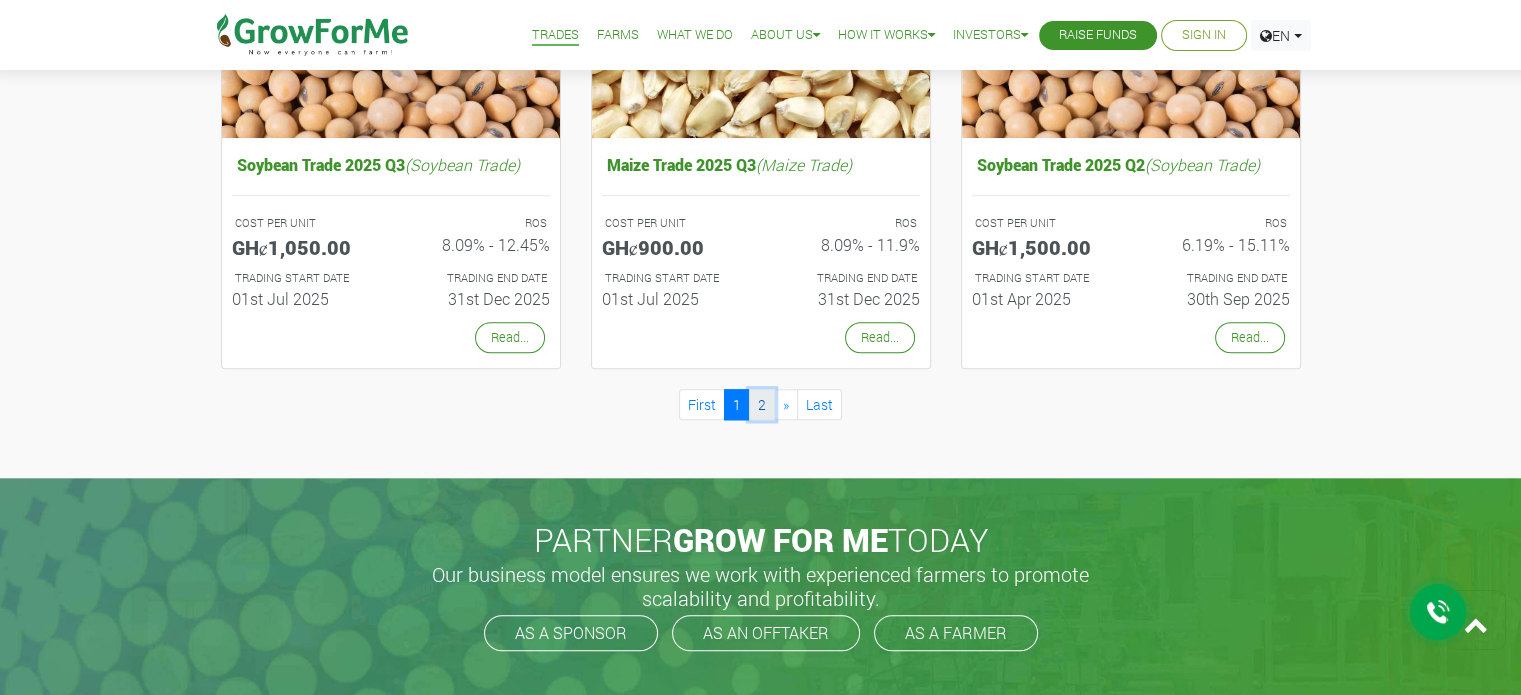 click on "2" at bounding box center [762, 404] 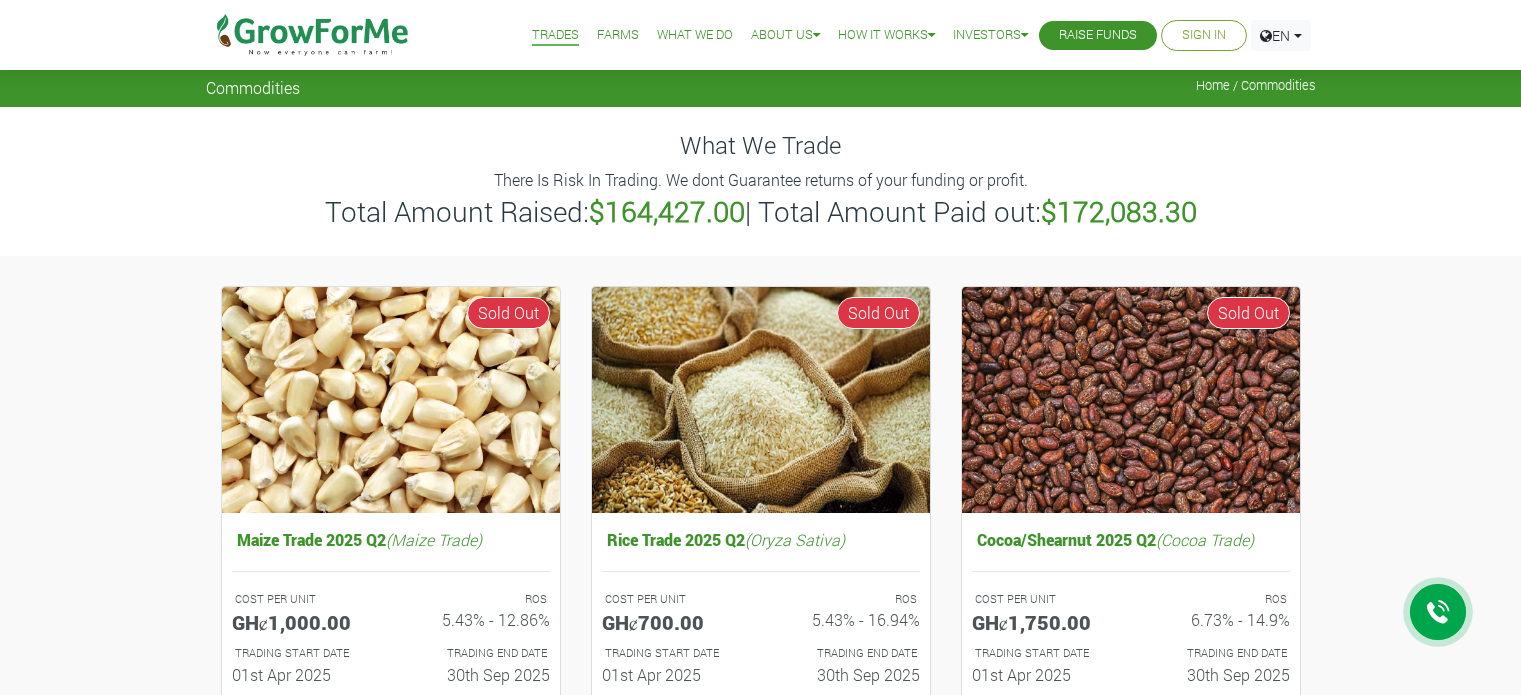 scroll, scrollTop: 0, scrollLeft: 0, axis: both 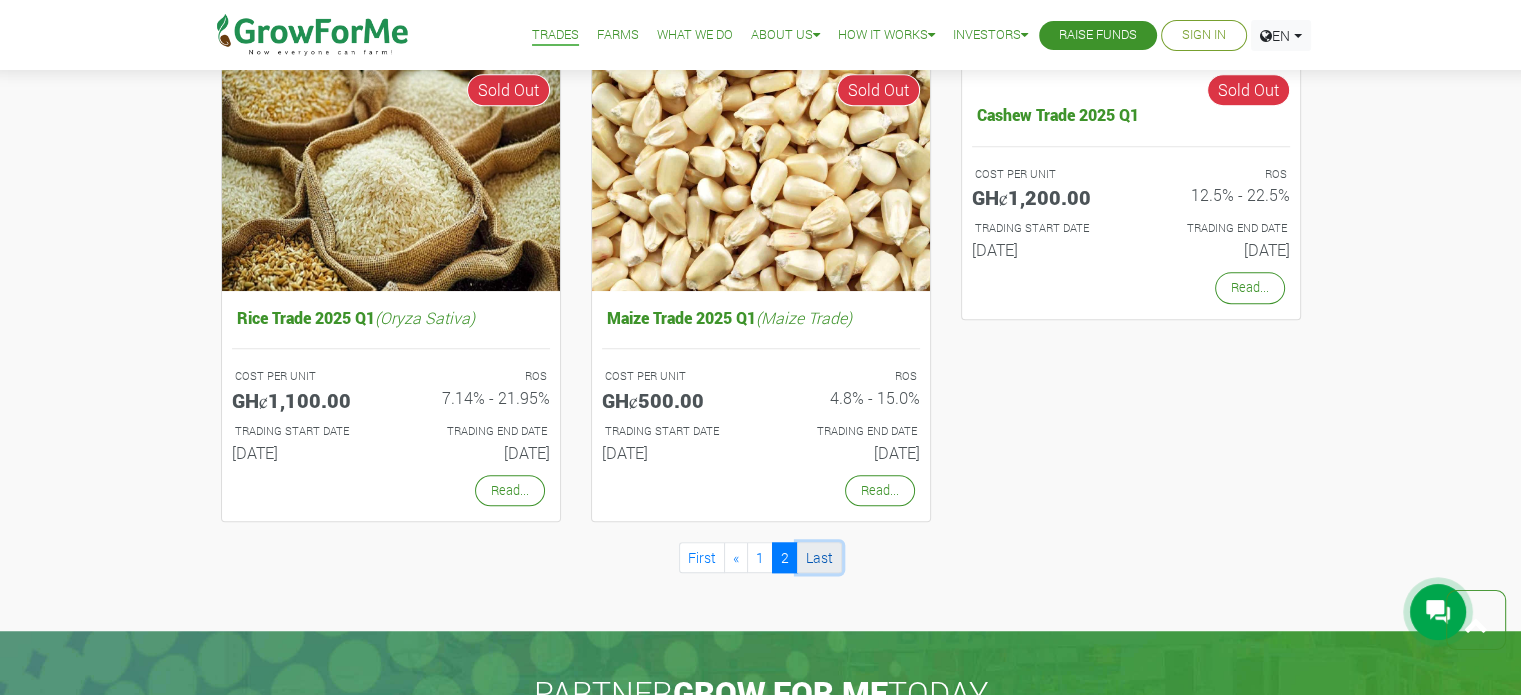click on "Last" at bounding box center [819, 557] 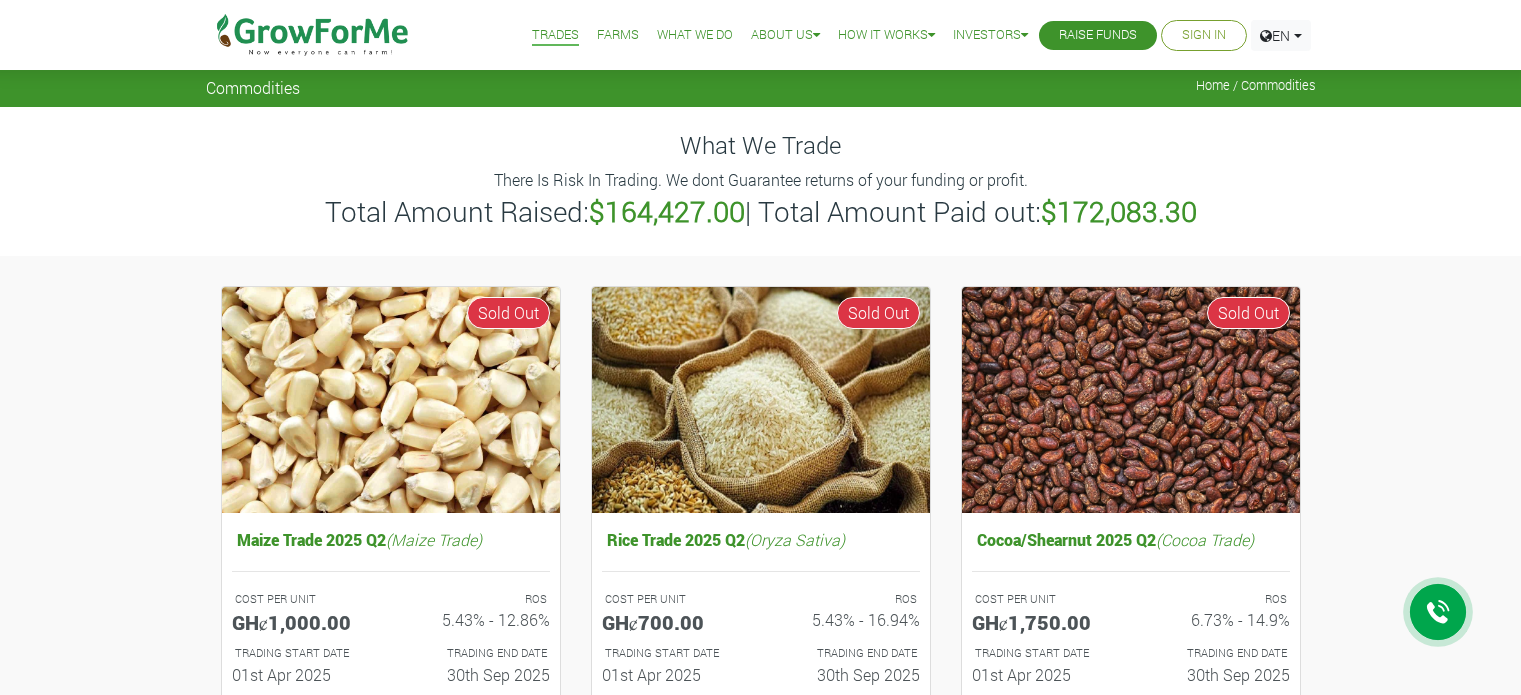 scroll, scrollTop: 0, scrollLeft: 0, axis: both 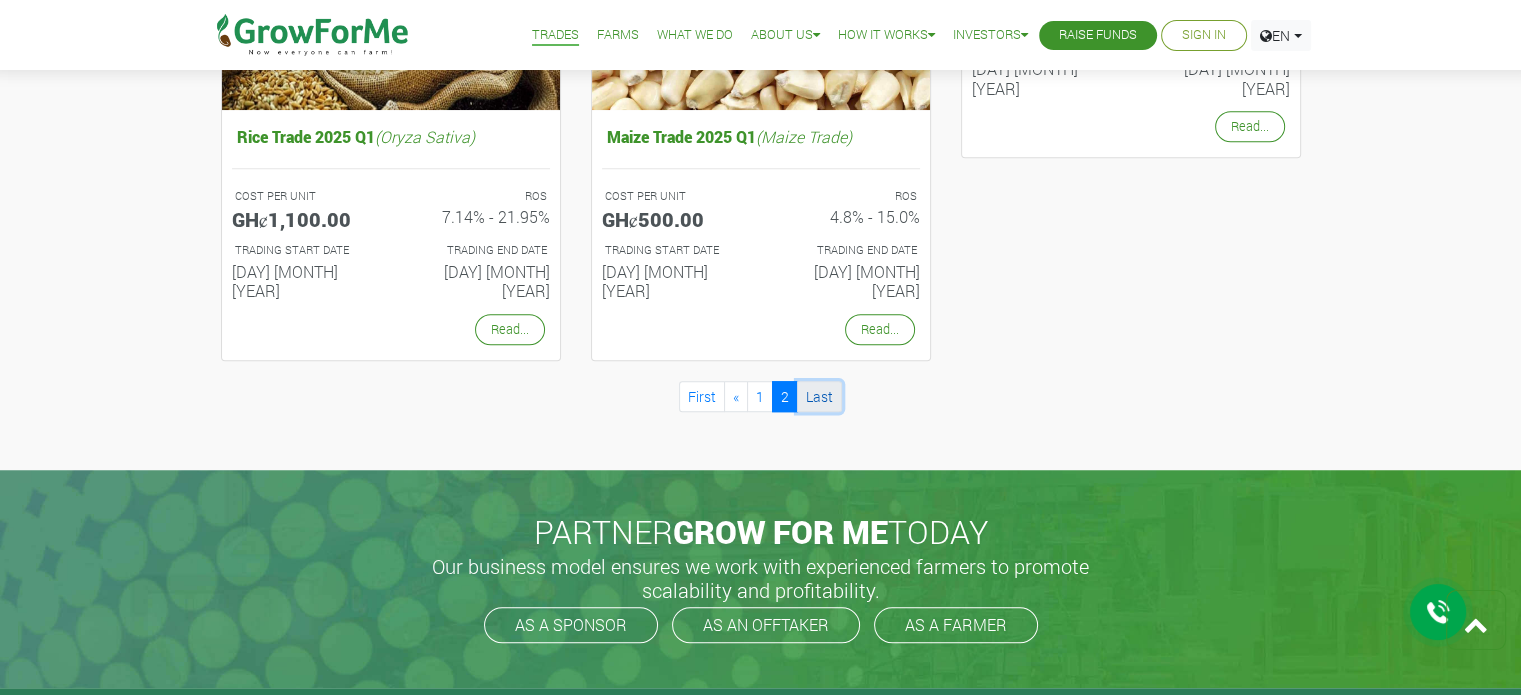 click on "Last" at bounding box center (819, 396) 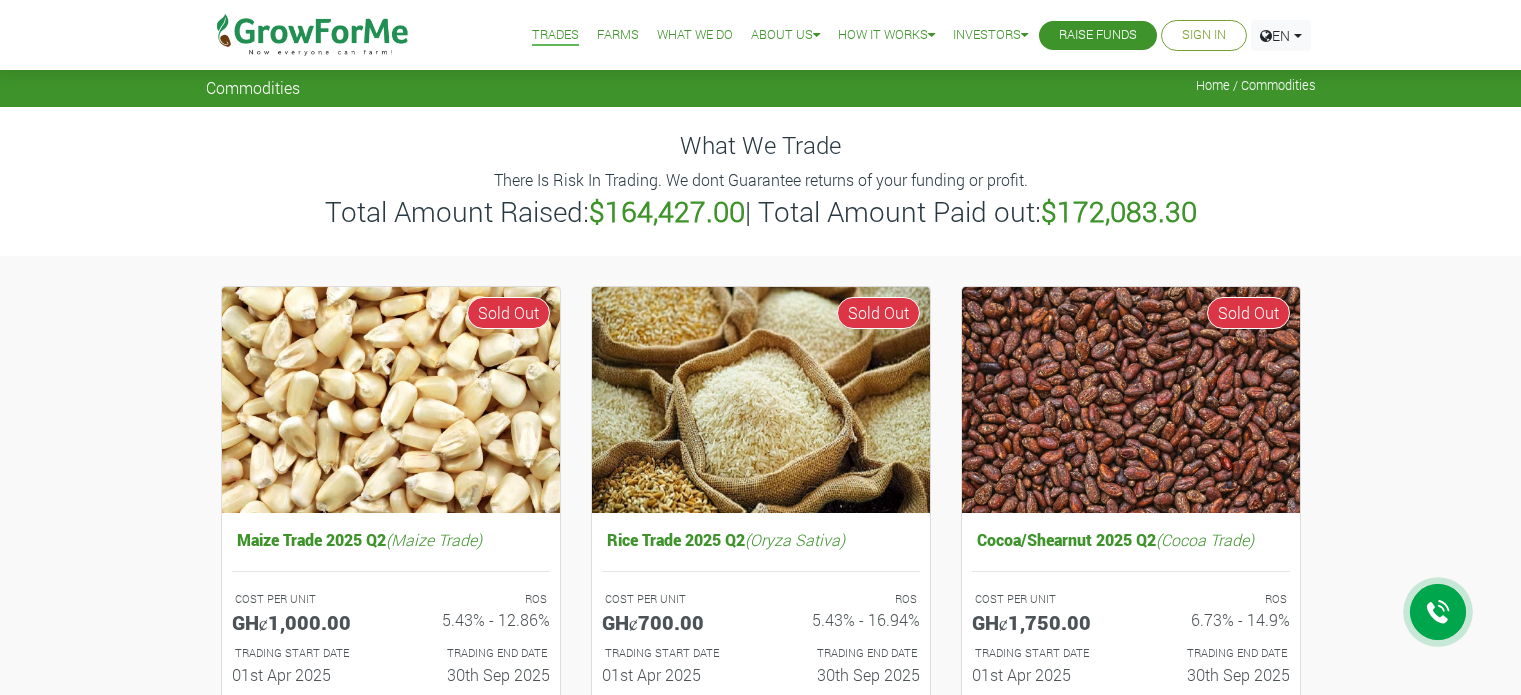 scroll, scrollTop: 0, scrollLeft: 0, axis: both 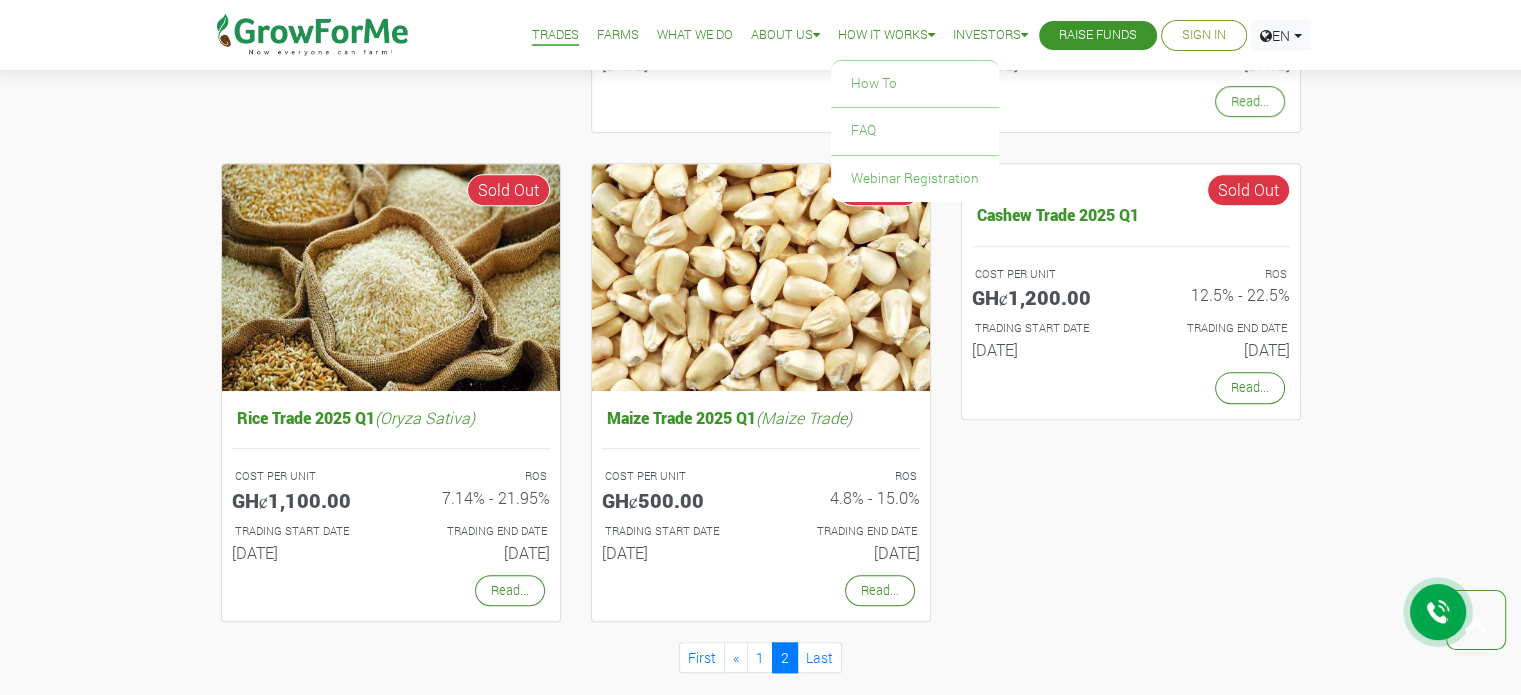 click on "How it Works" at bounding box center [886, 35] 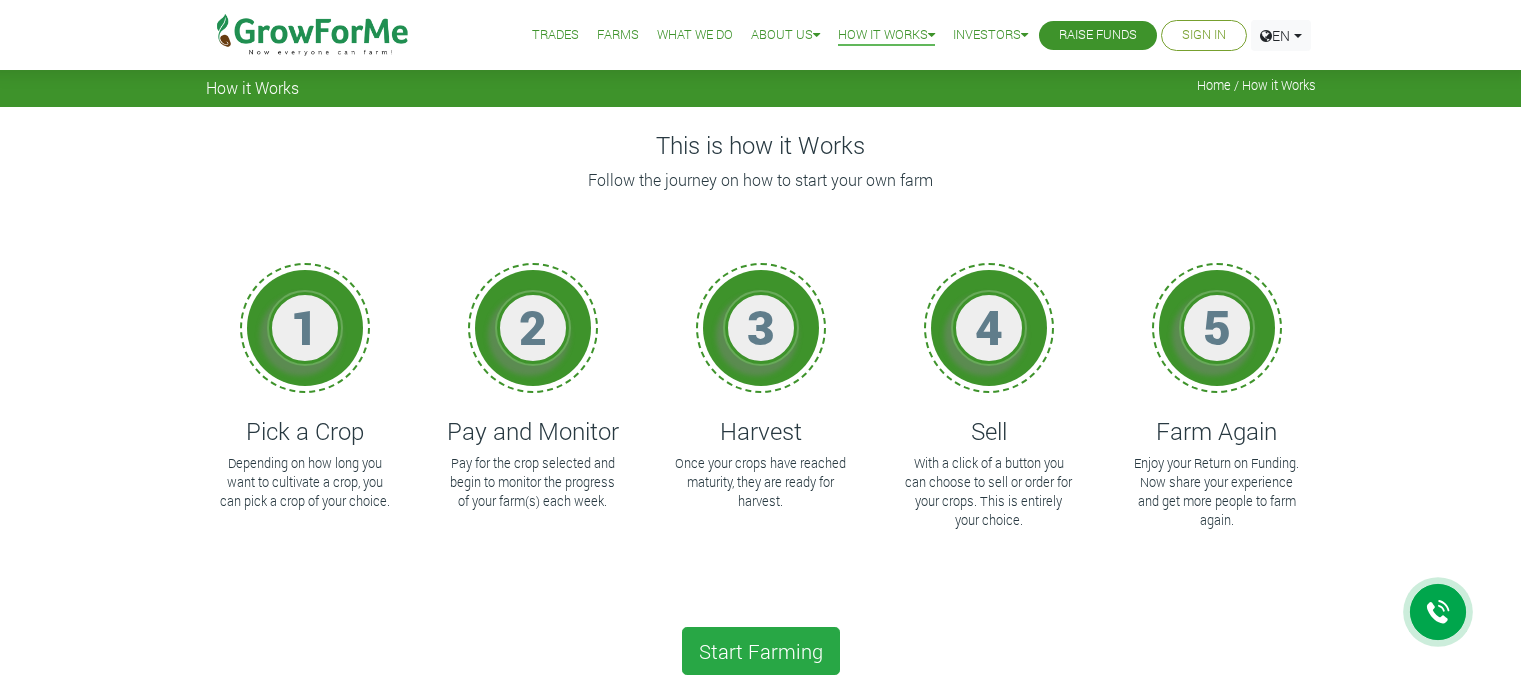 scroll, scrollTop: 0, scrollLeft: 0, axis: both 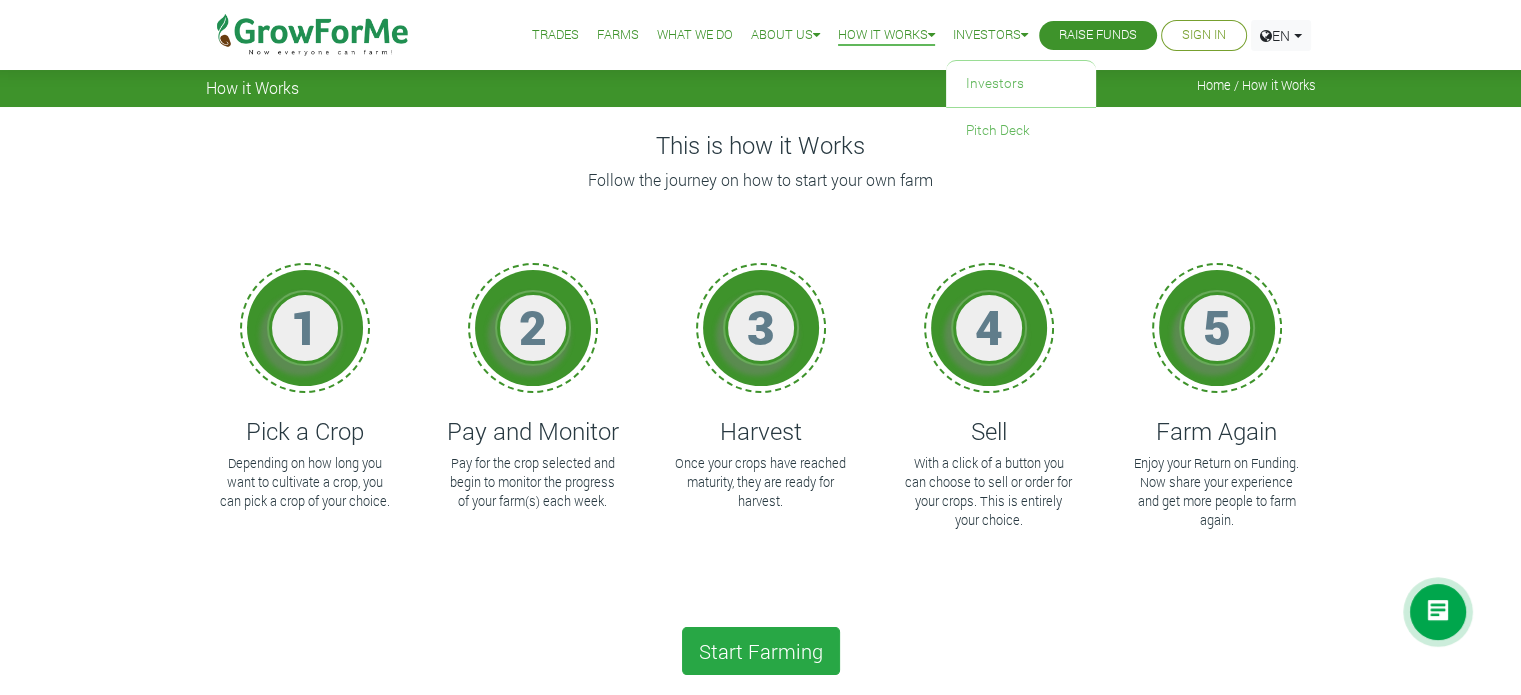 click on "Investors" at bounding box center (990, 35) 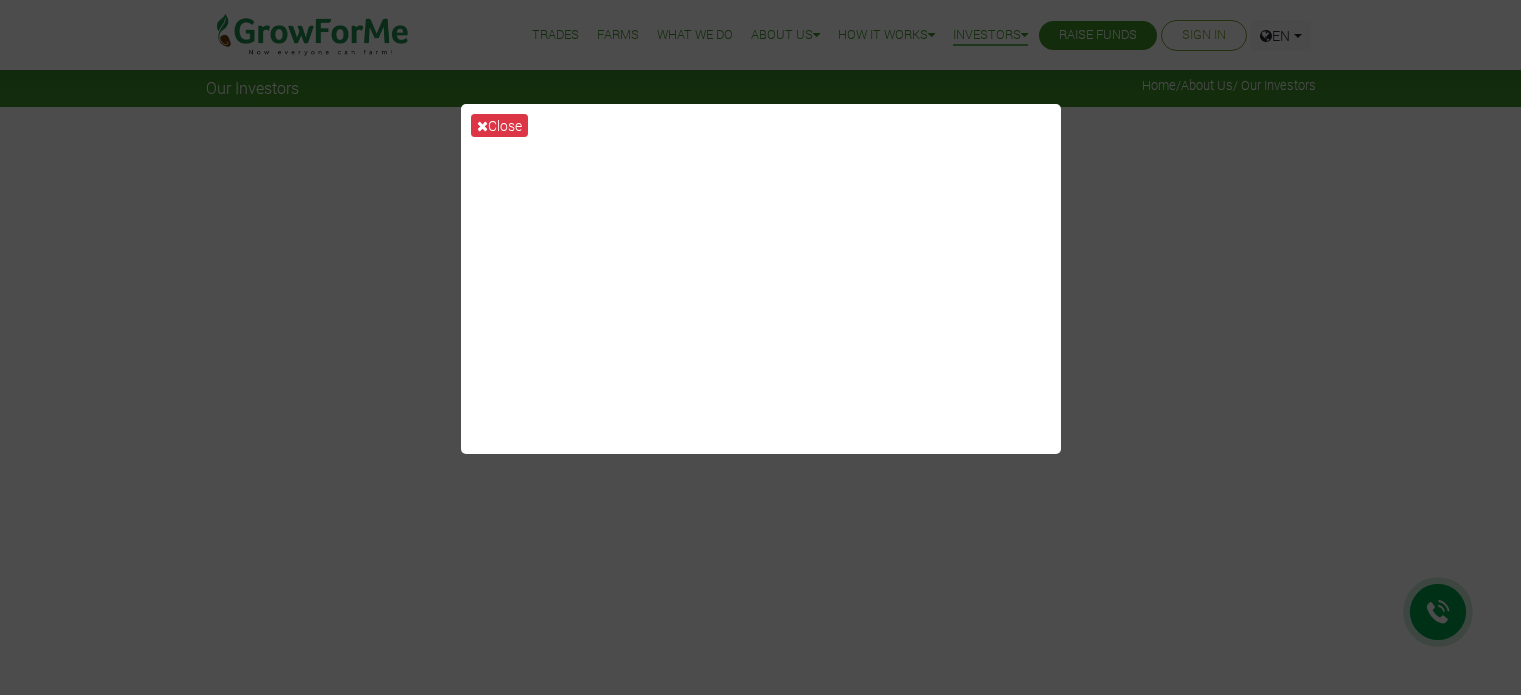 scroll, scrollTop: 0, scrollLeft: 0, axis: both 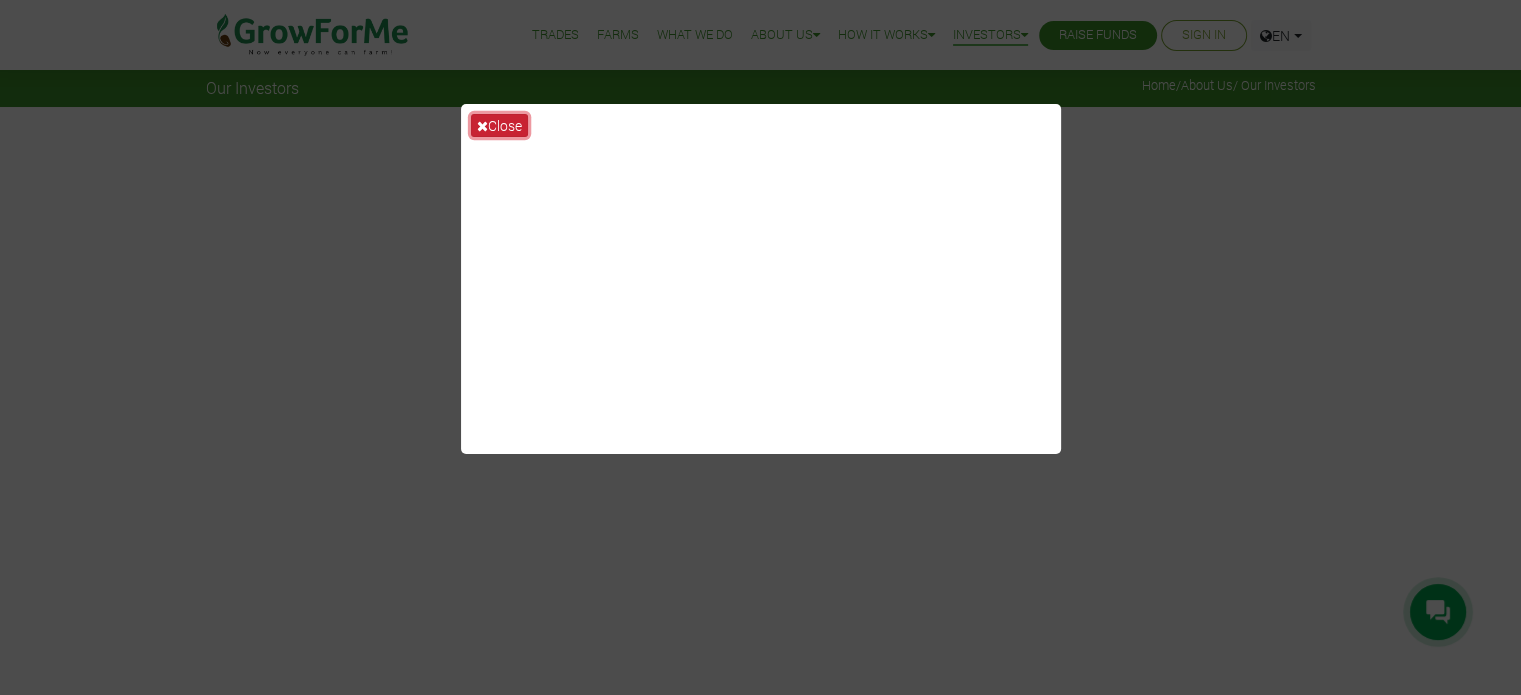 click on "Close" at bounding box center (499, 125) 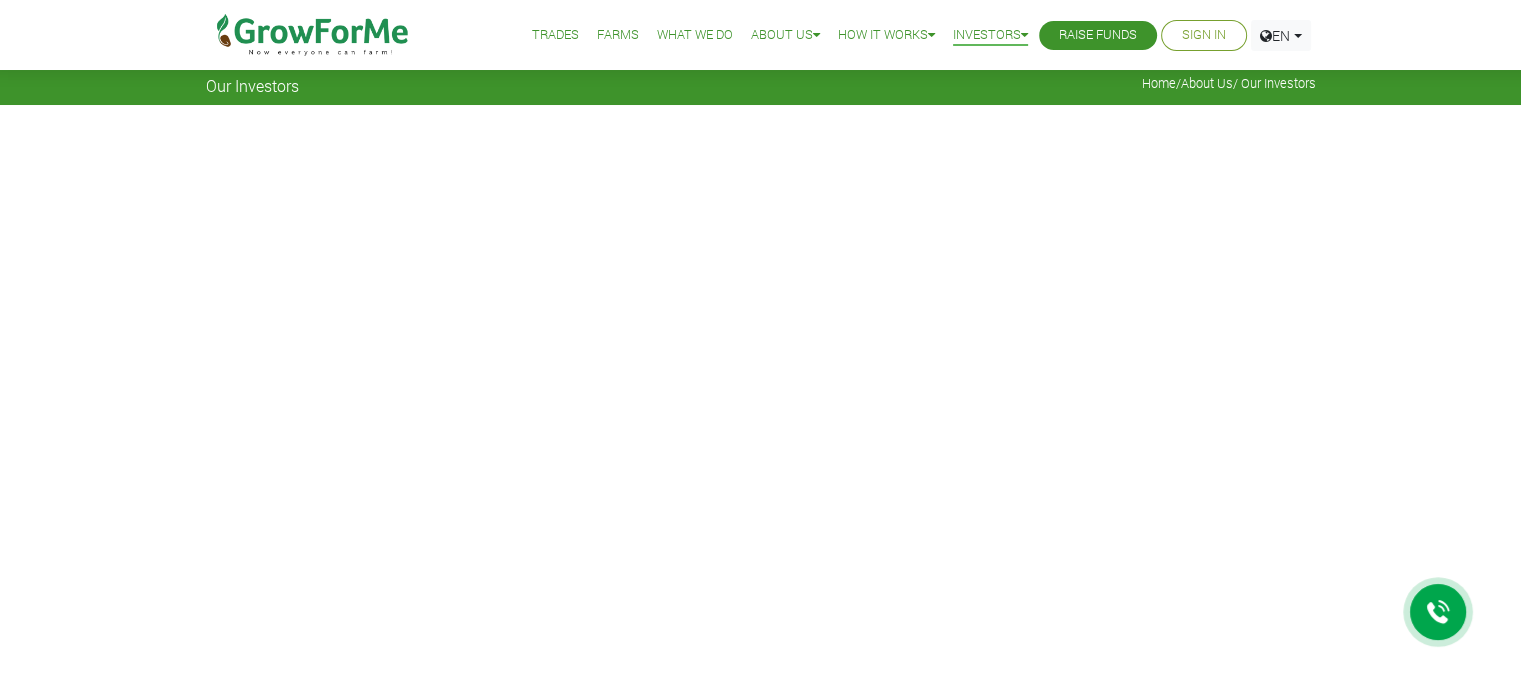 scroll, scrollTop: 0, scrollLeft: 0, axis: both 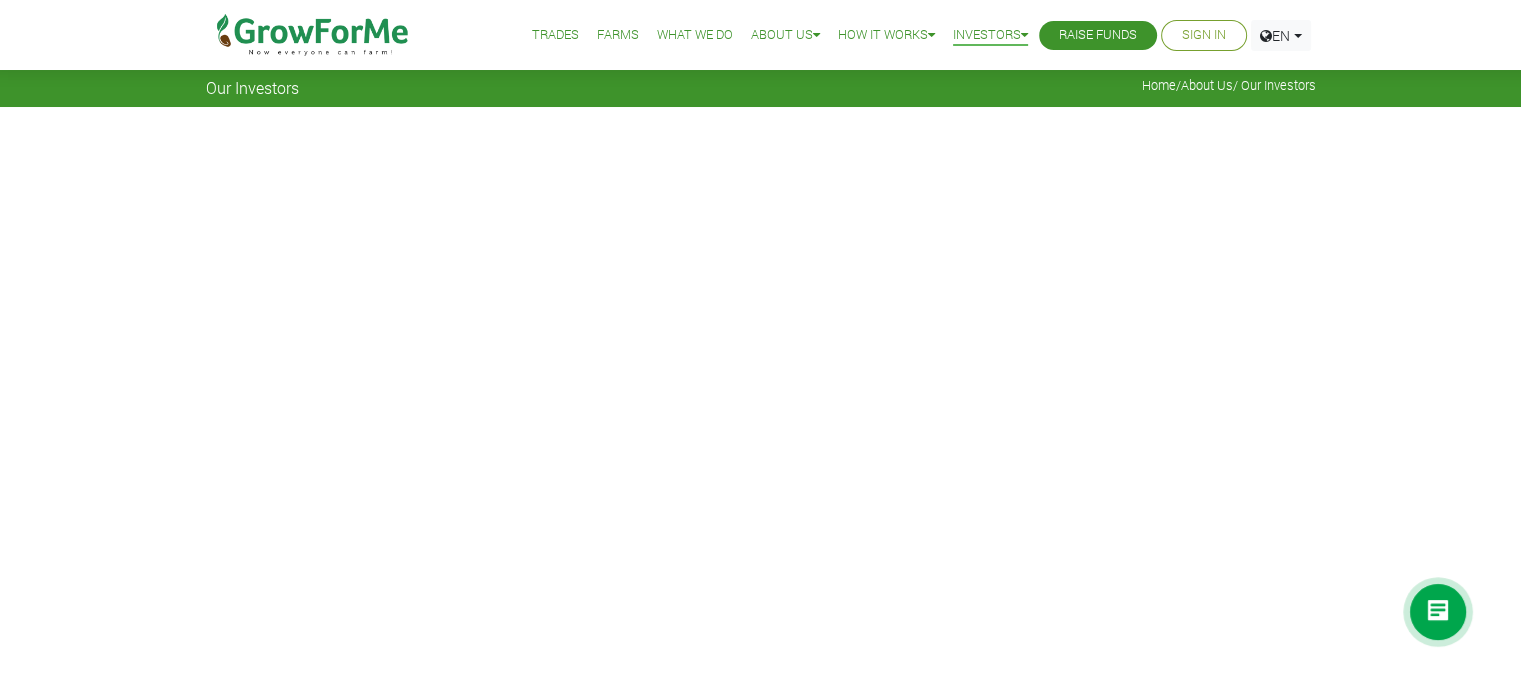 click on "What We Do" at bounding box center (695, 35) 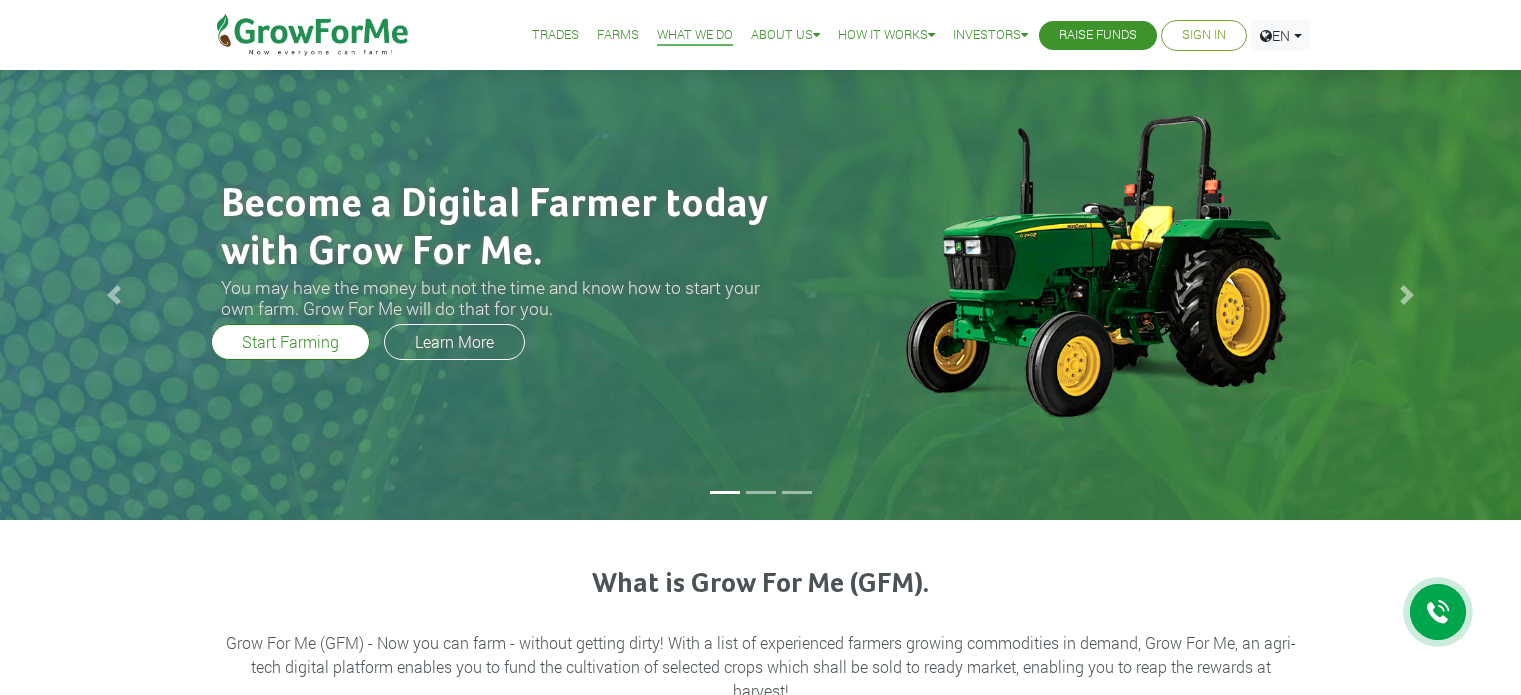 scroll, scrollTop: 0, scrollLeft: 0, axis: both 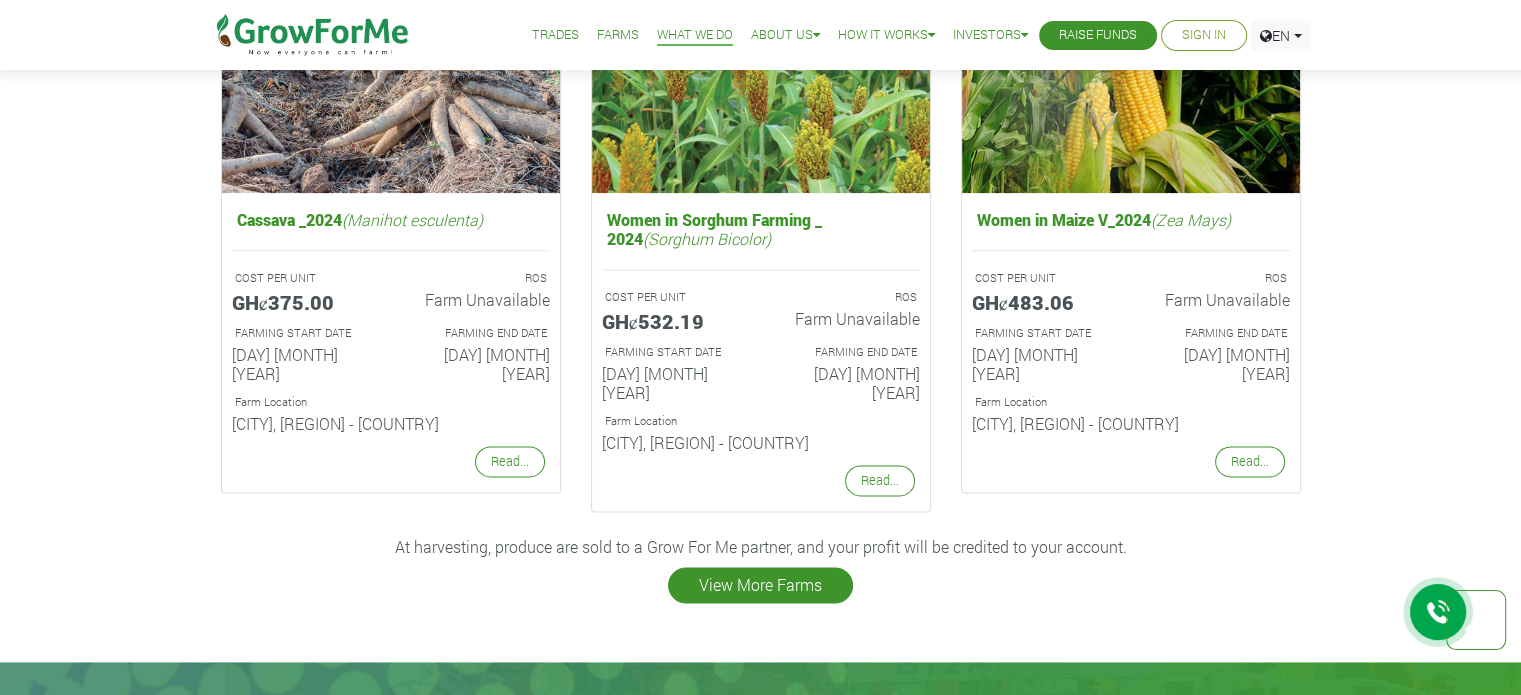 click on "View More Farms" at bounding box center [760, 585] 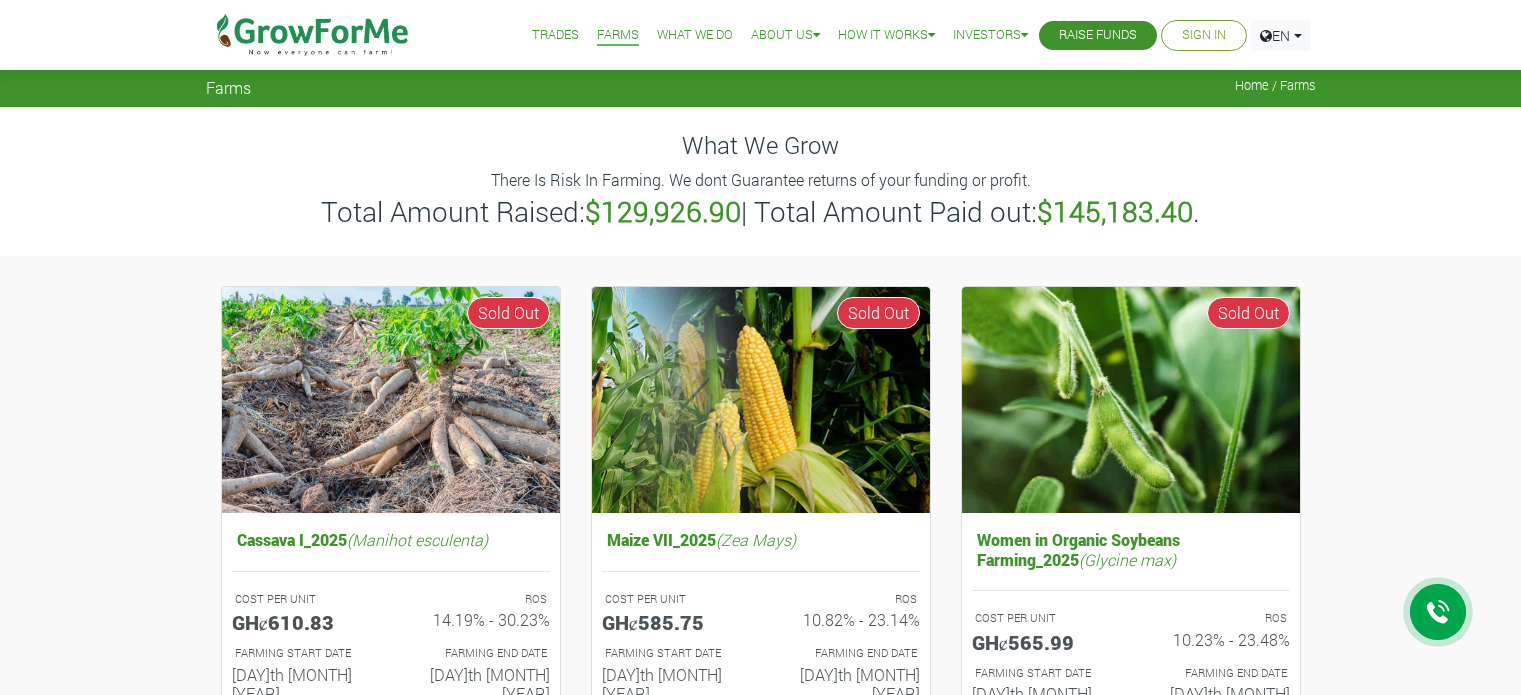 scroll, scrollTop: 0, scrollLeft: 0, axis: both 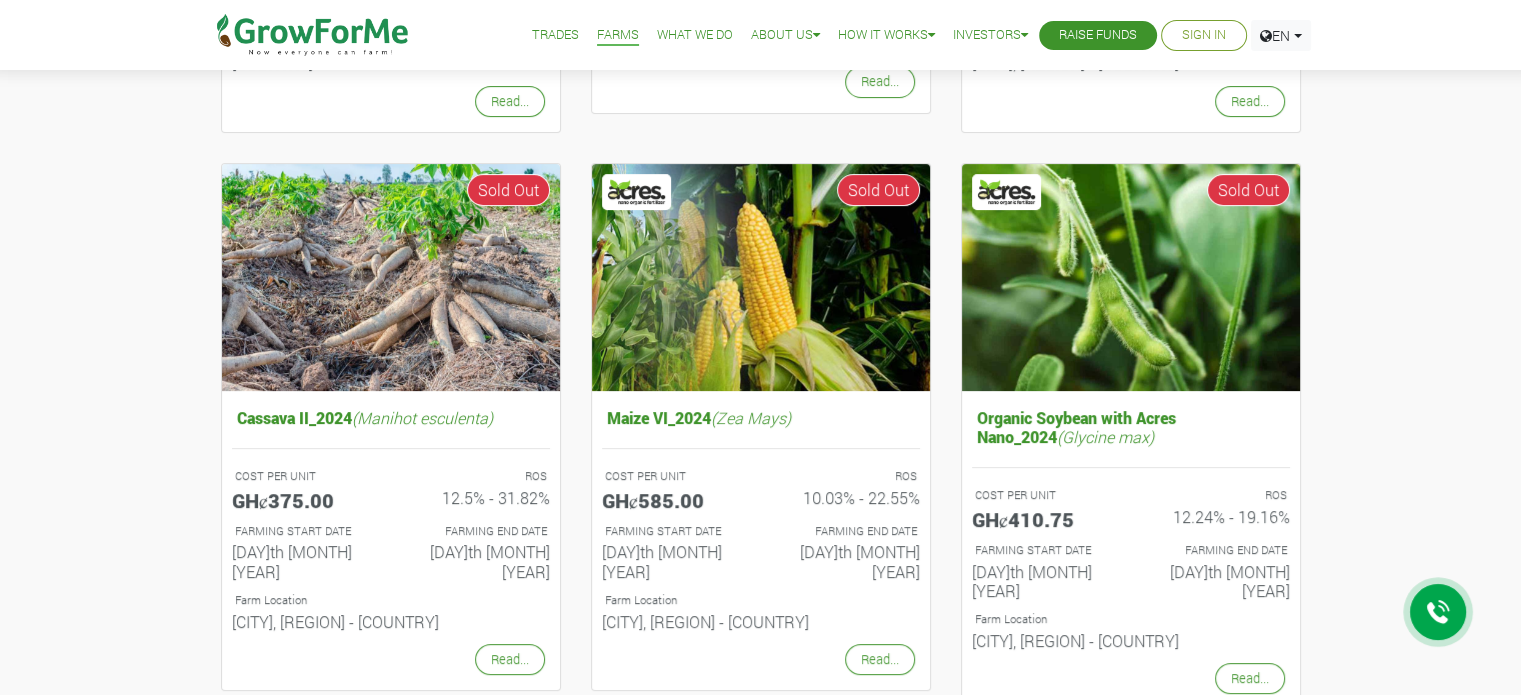 click on "Trades" at bounding box center (555, 35) 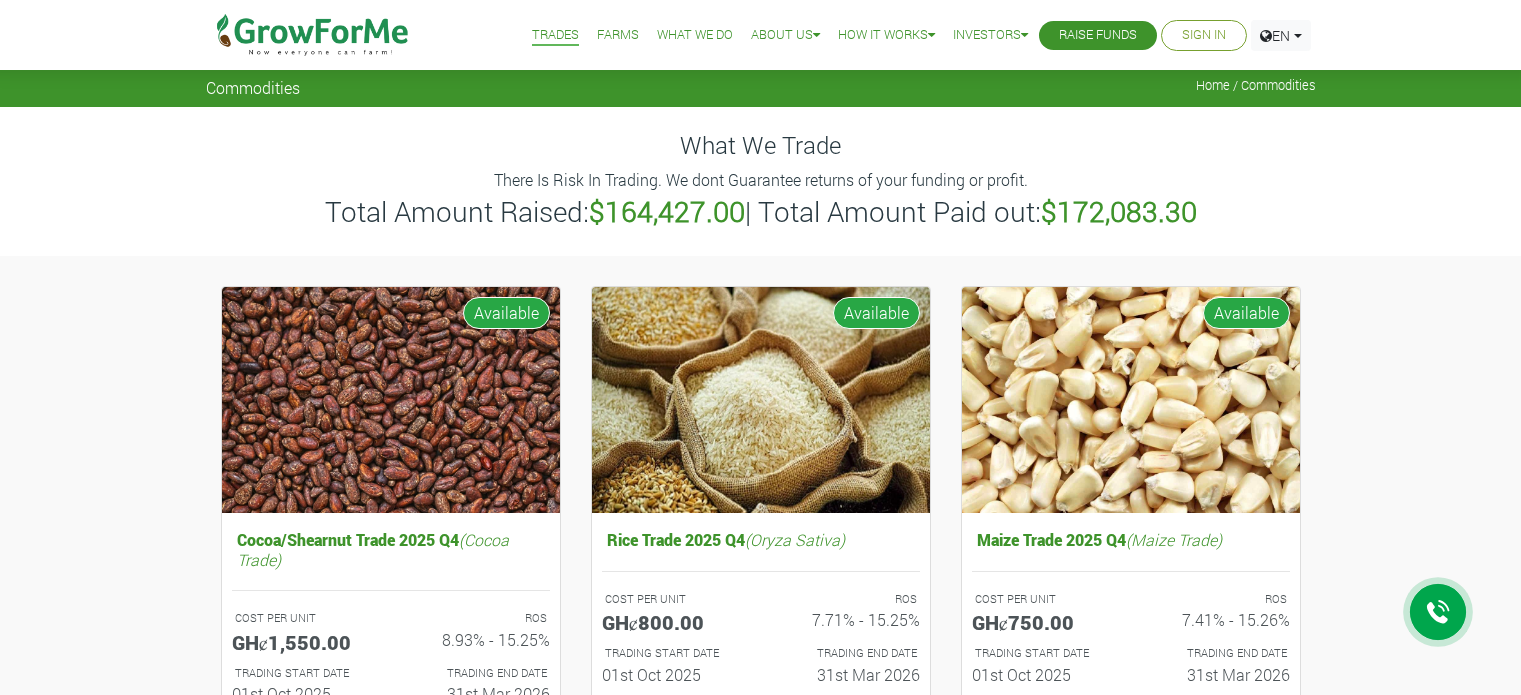 scroll, scrollTop: 0, scrollLeft: 0, axis: both 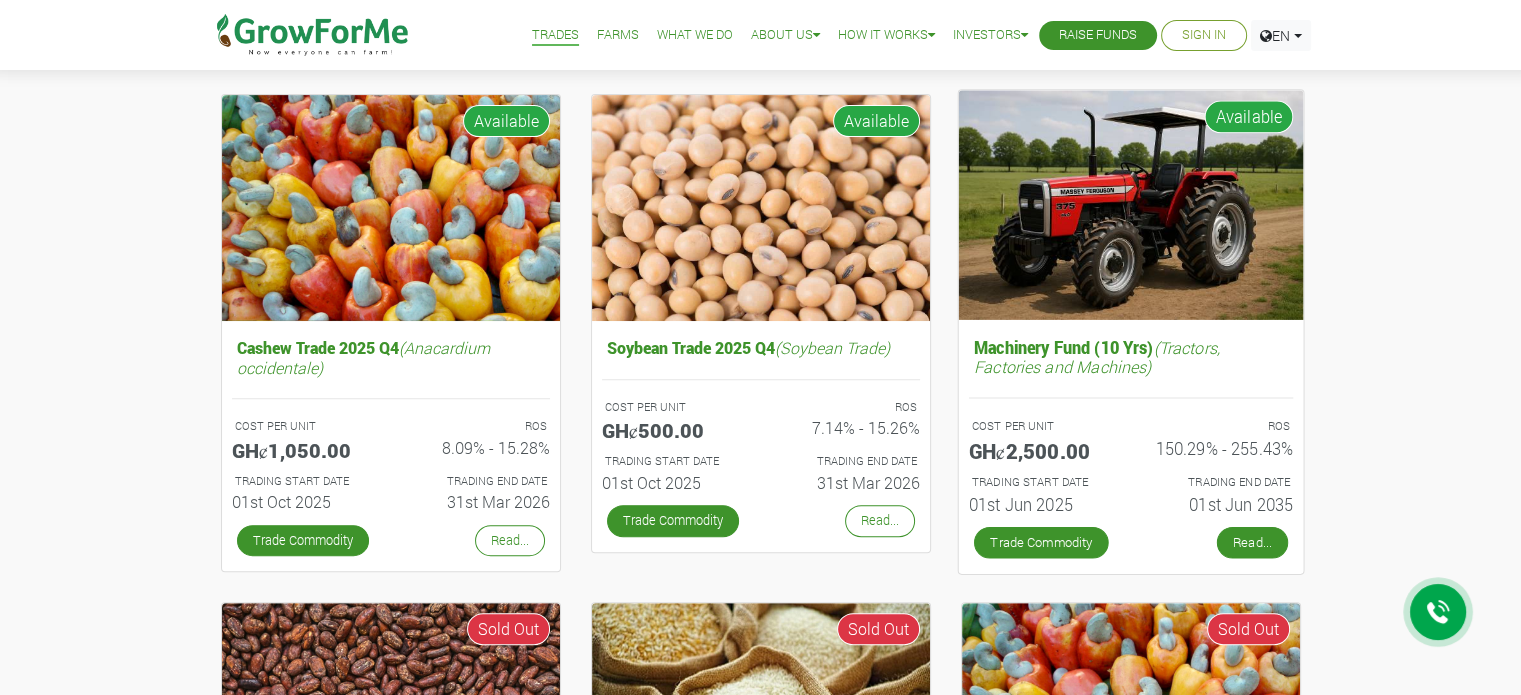 click on "Read..." at bounding box center (1251, 543) 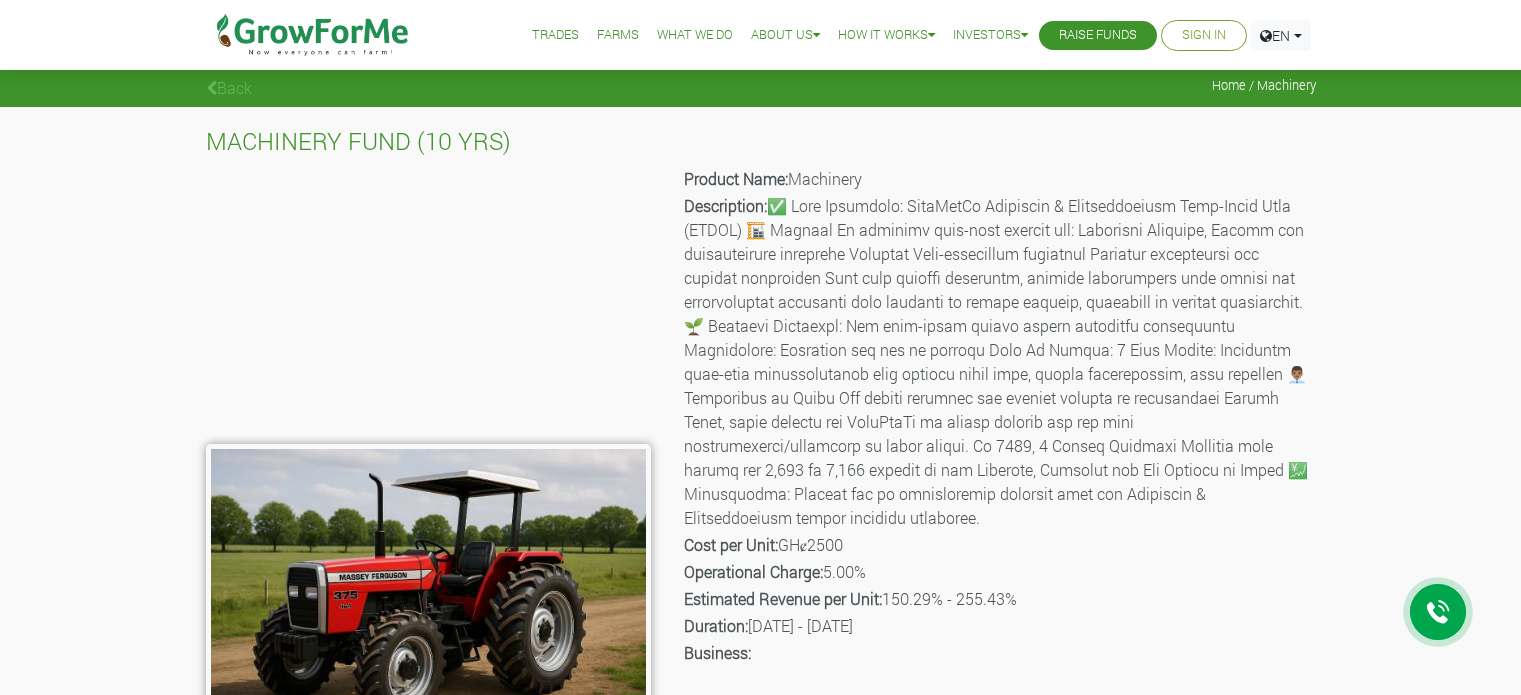 scroll, scrollTop: 0, scrollLeft: 0, axis: both 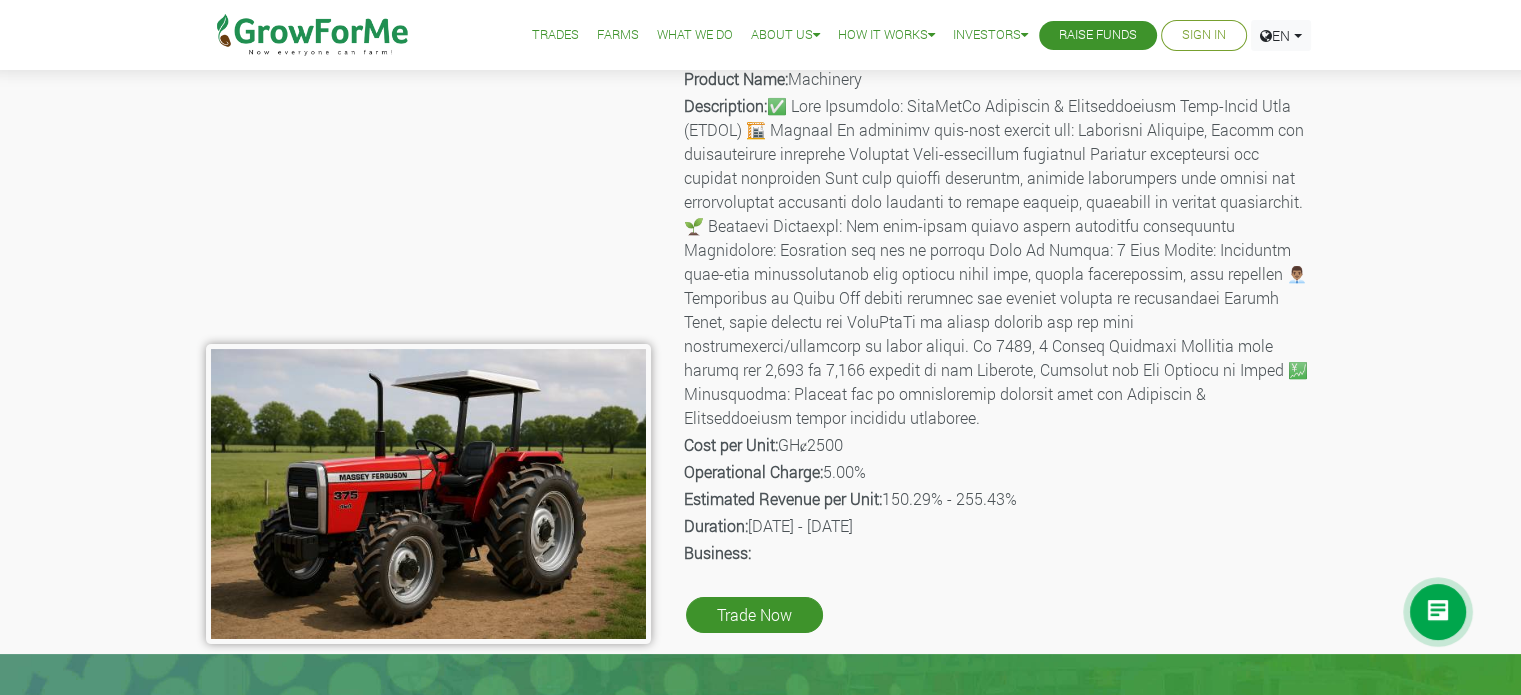 click on "Trades" at bounding box center (555, 35) 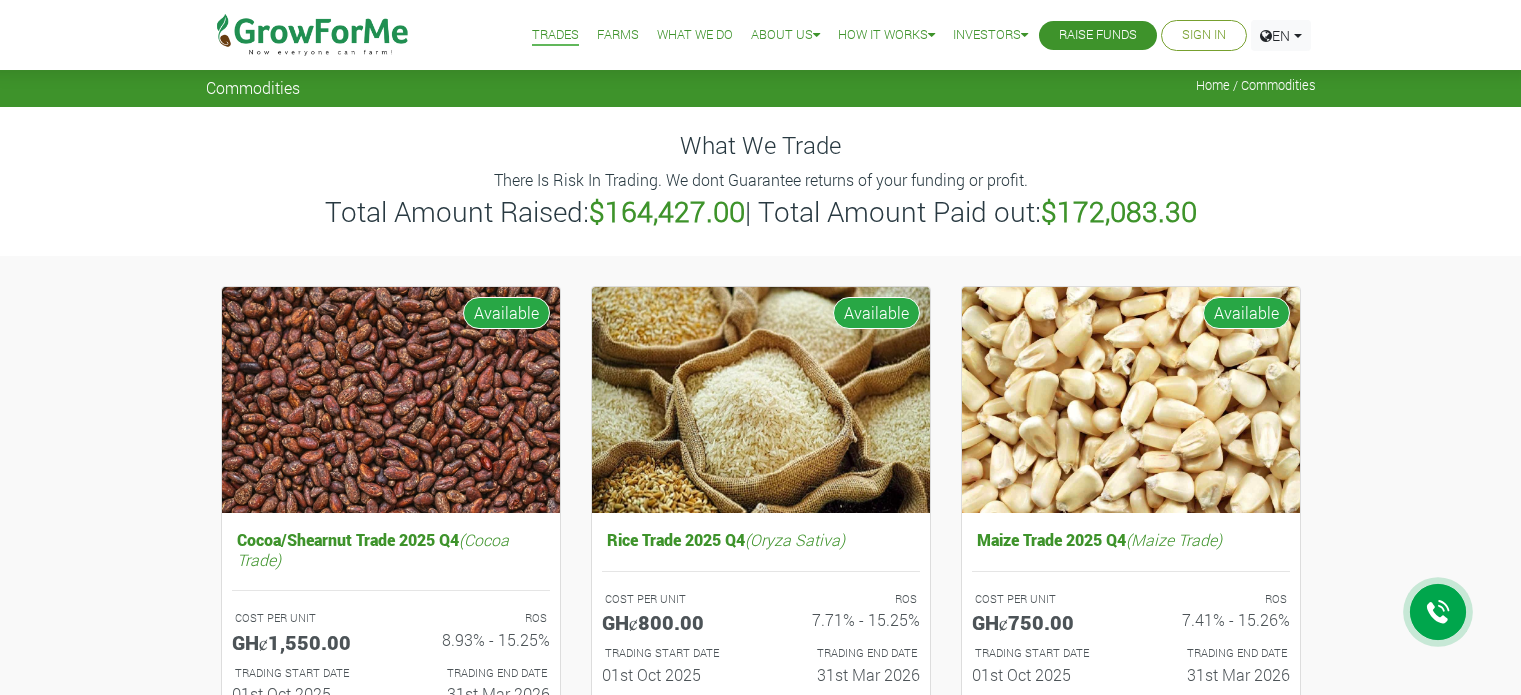 scroll, scrollTop: 0, scrollLeft: 0, axis: both 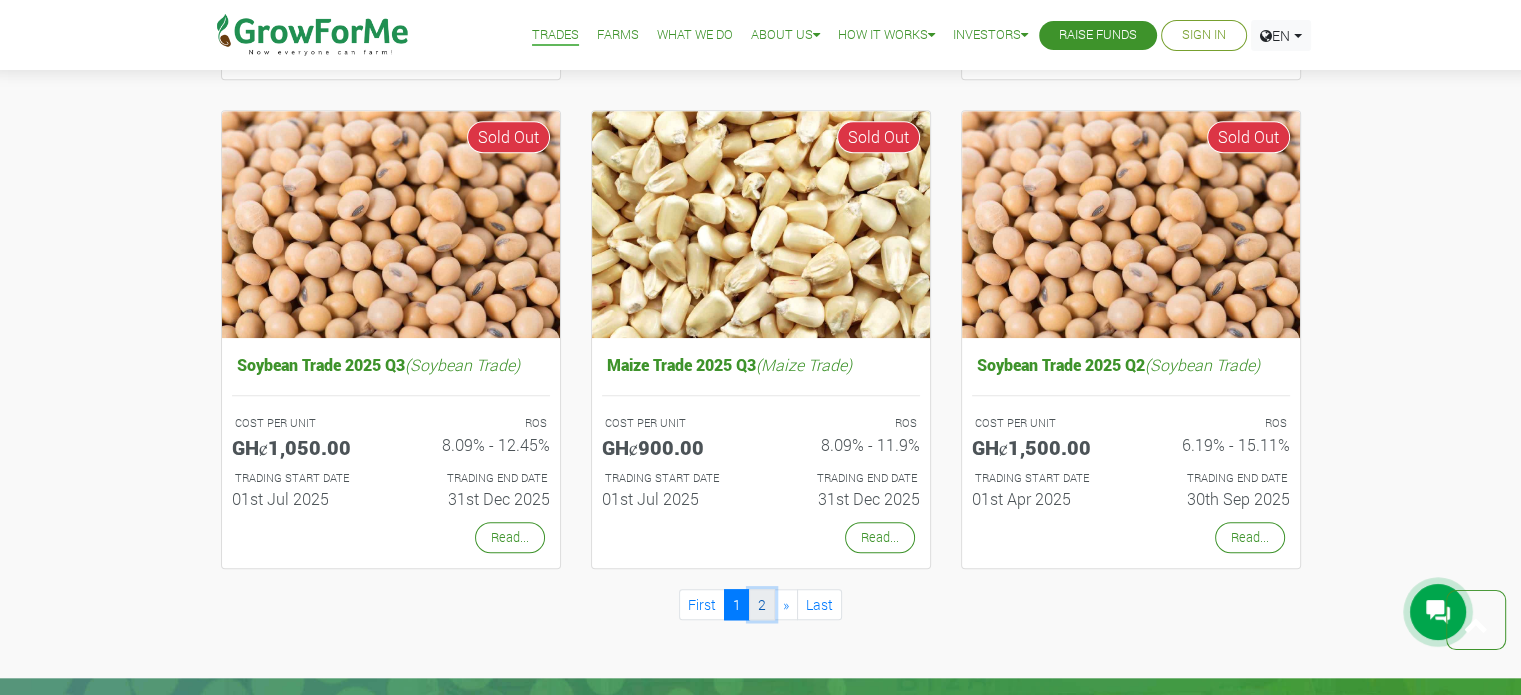 click on "2" at bounding box center (762, 604) 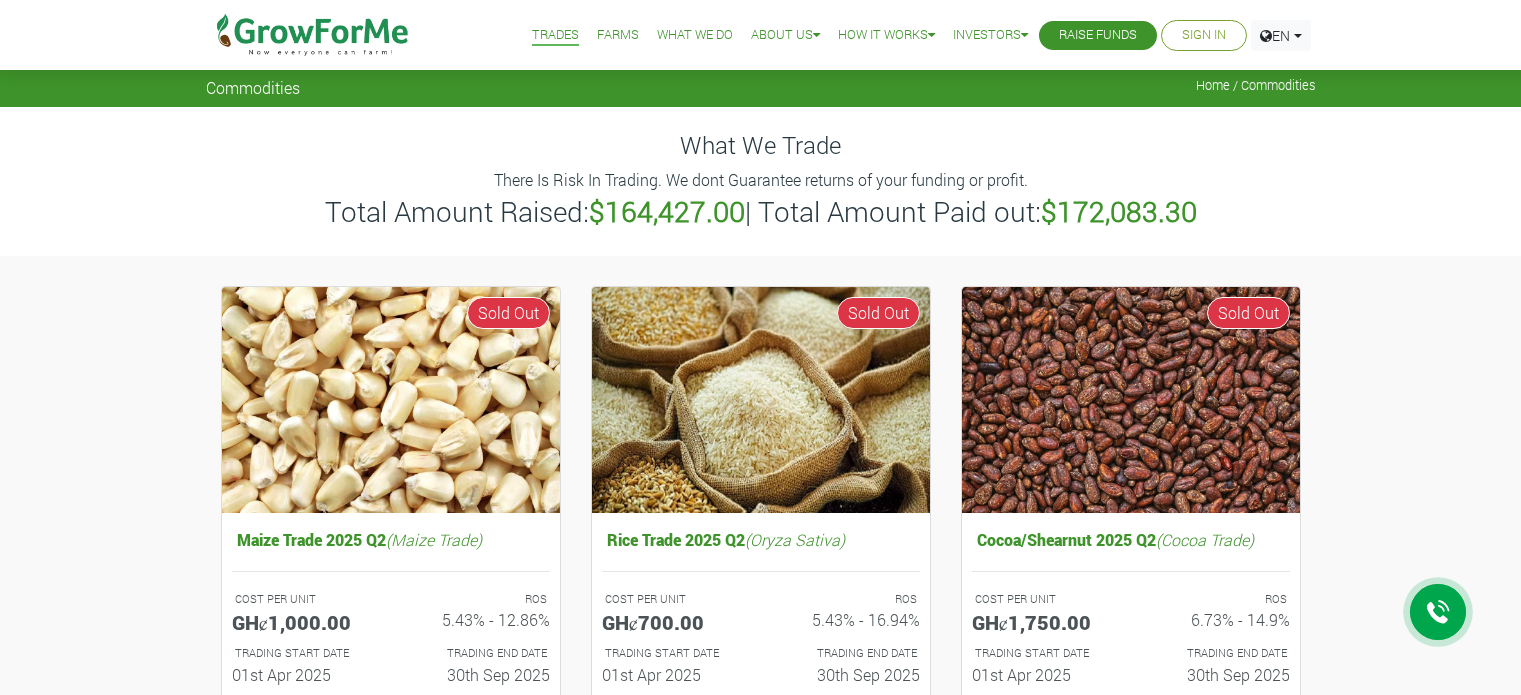 scroll, scrollTop: 0, scrollLeft: 0, axis: both 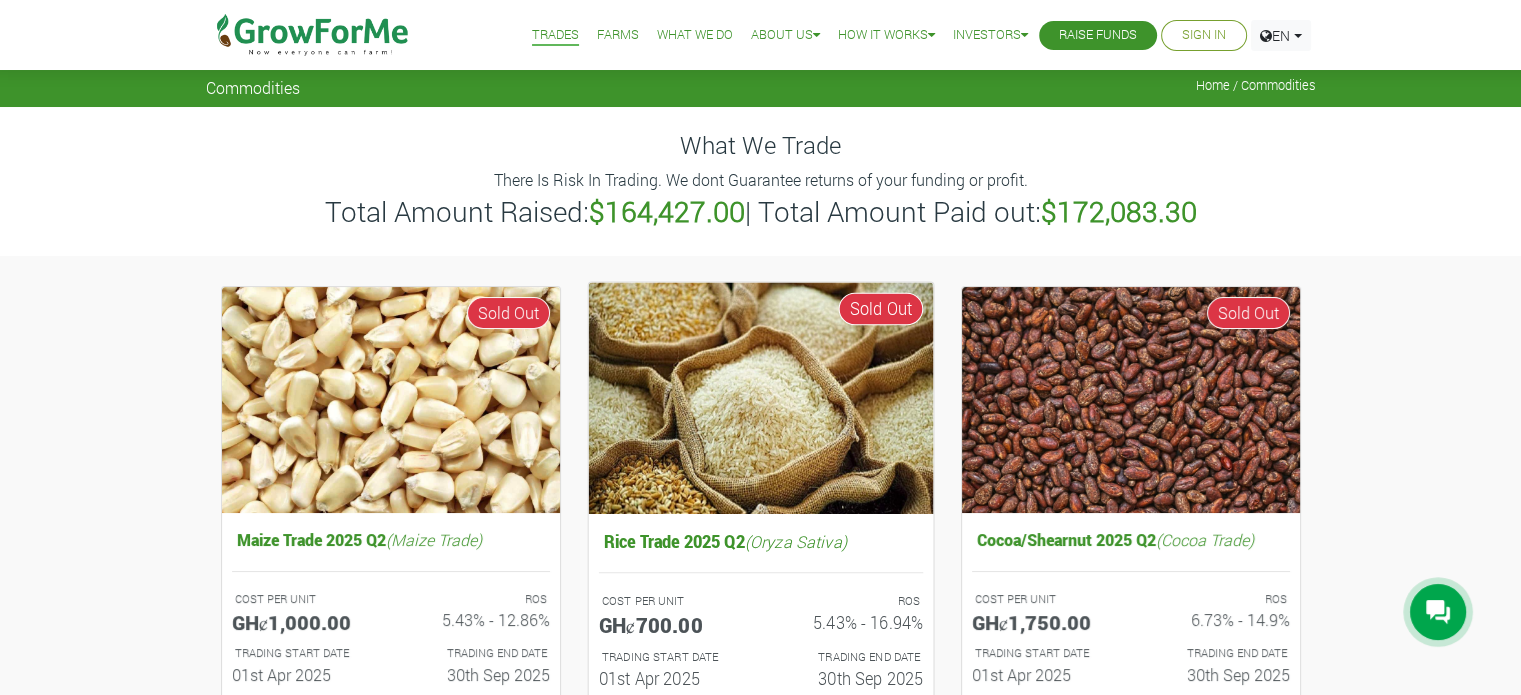 click on "ROS
5.43% - 16.94%" at bounding box center (849, 617) 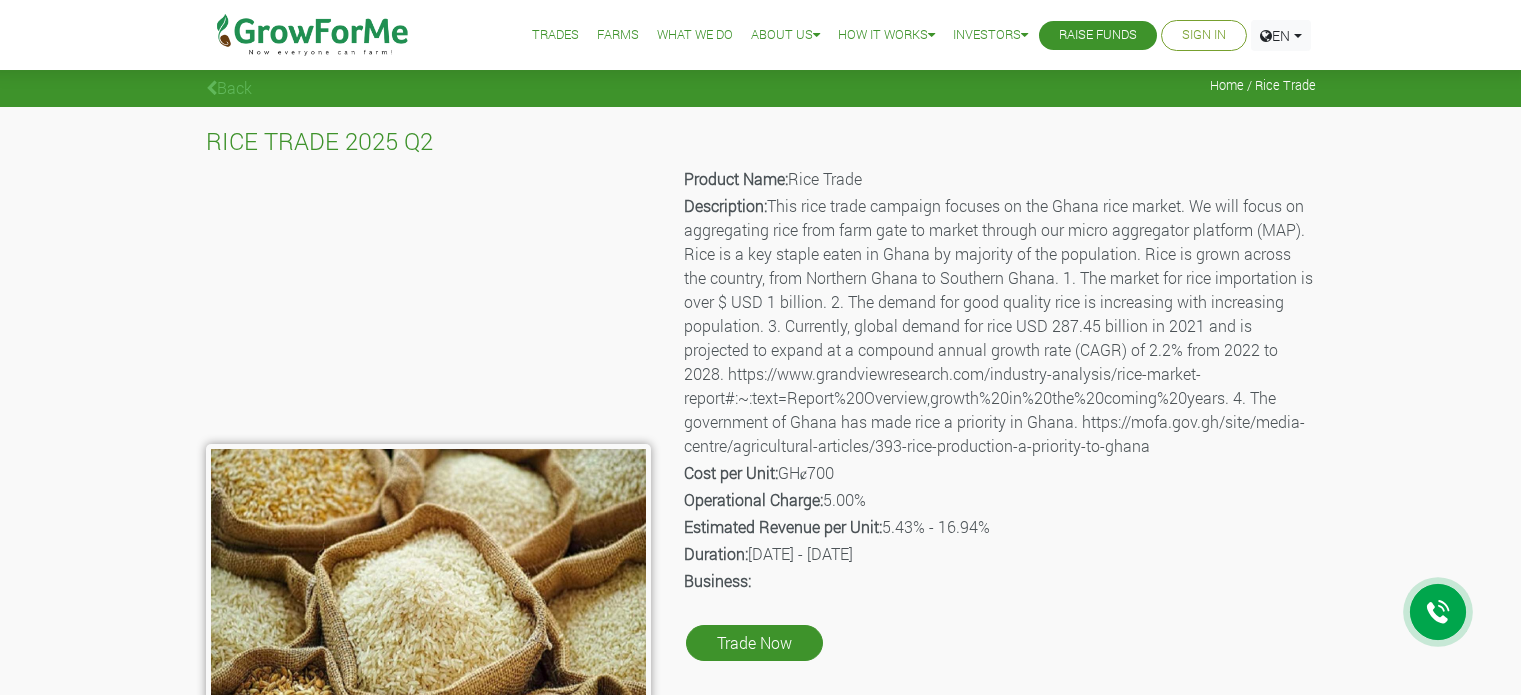 scroll, scrollTop: 0, scrollLeft: 0, axis: both 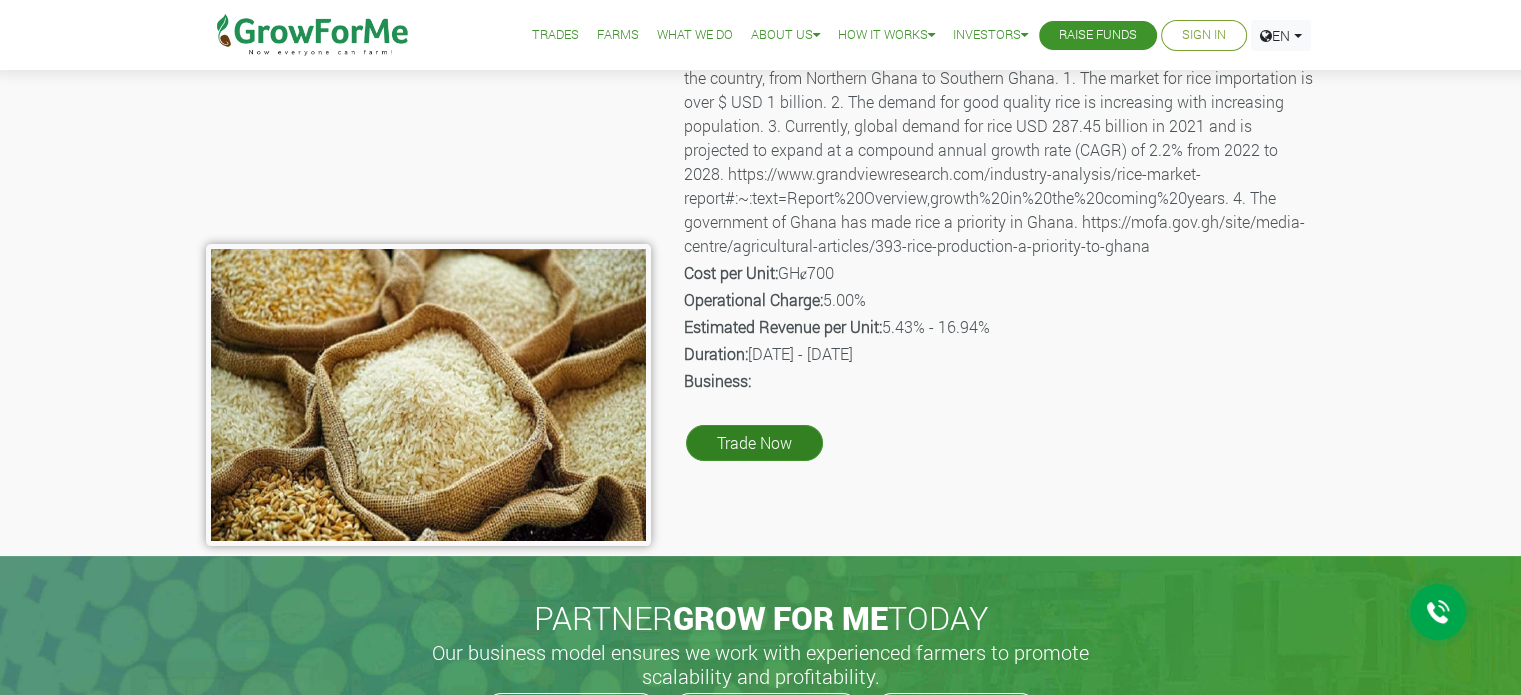 click on "Trade Now" at bounding box center [754, 443] 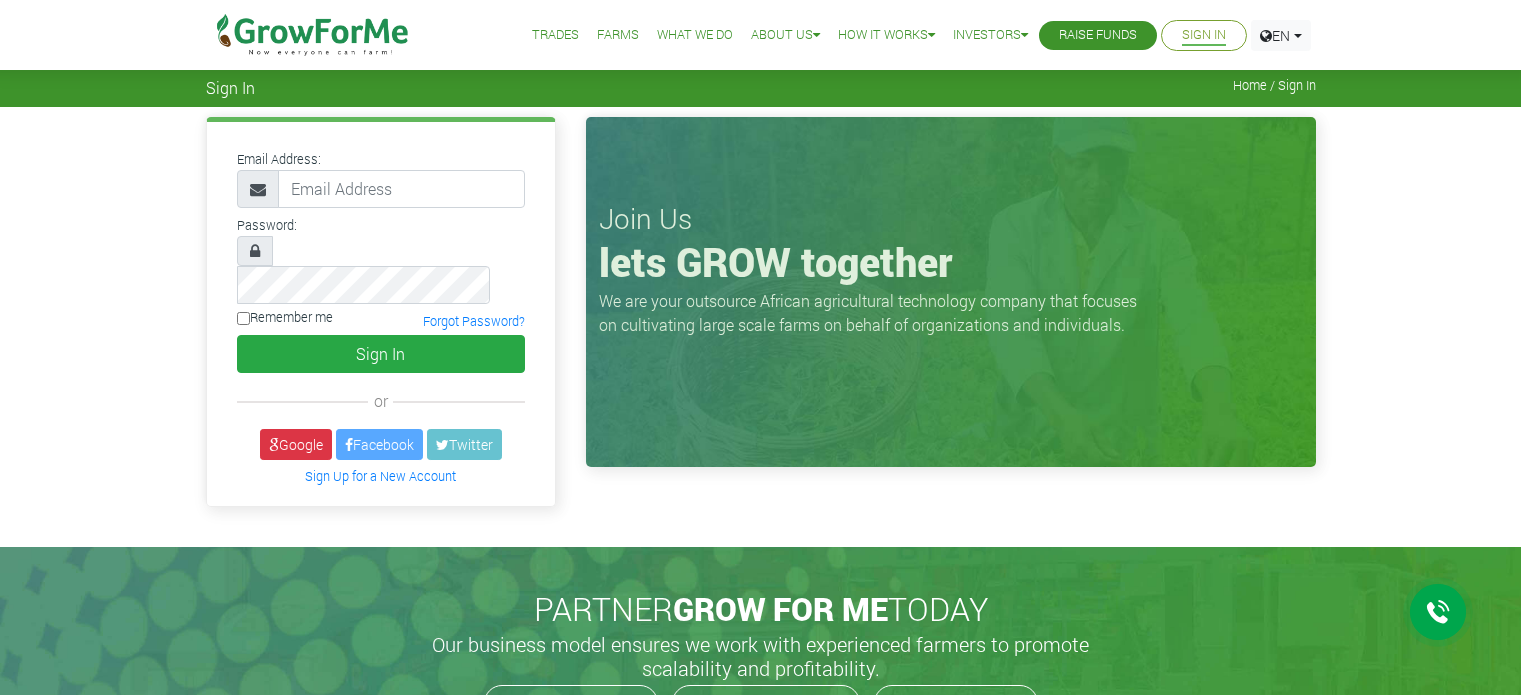 scroll, scrollTop: 0, scrollLeft: 0, axis: both 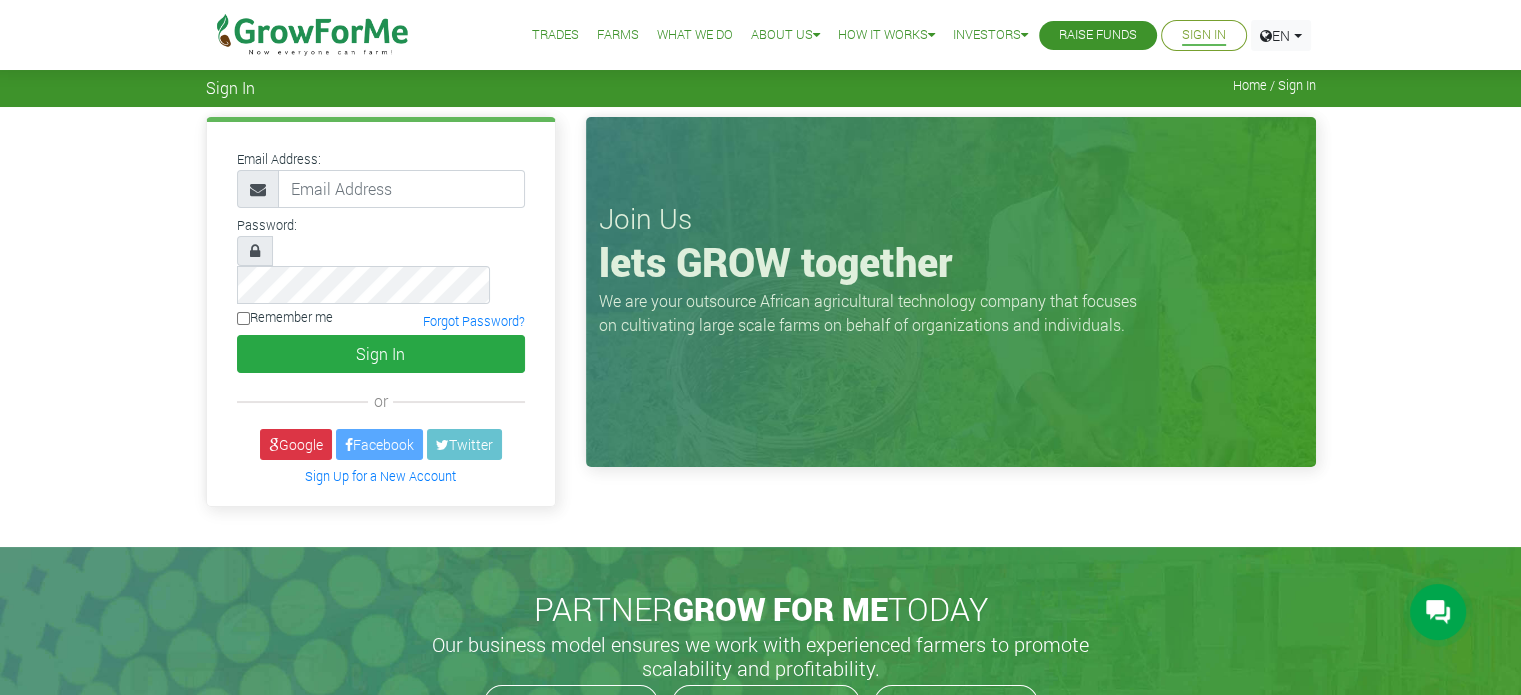 click on "Trades" at bounding box center (555, 35) 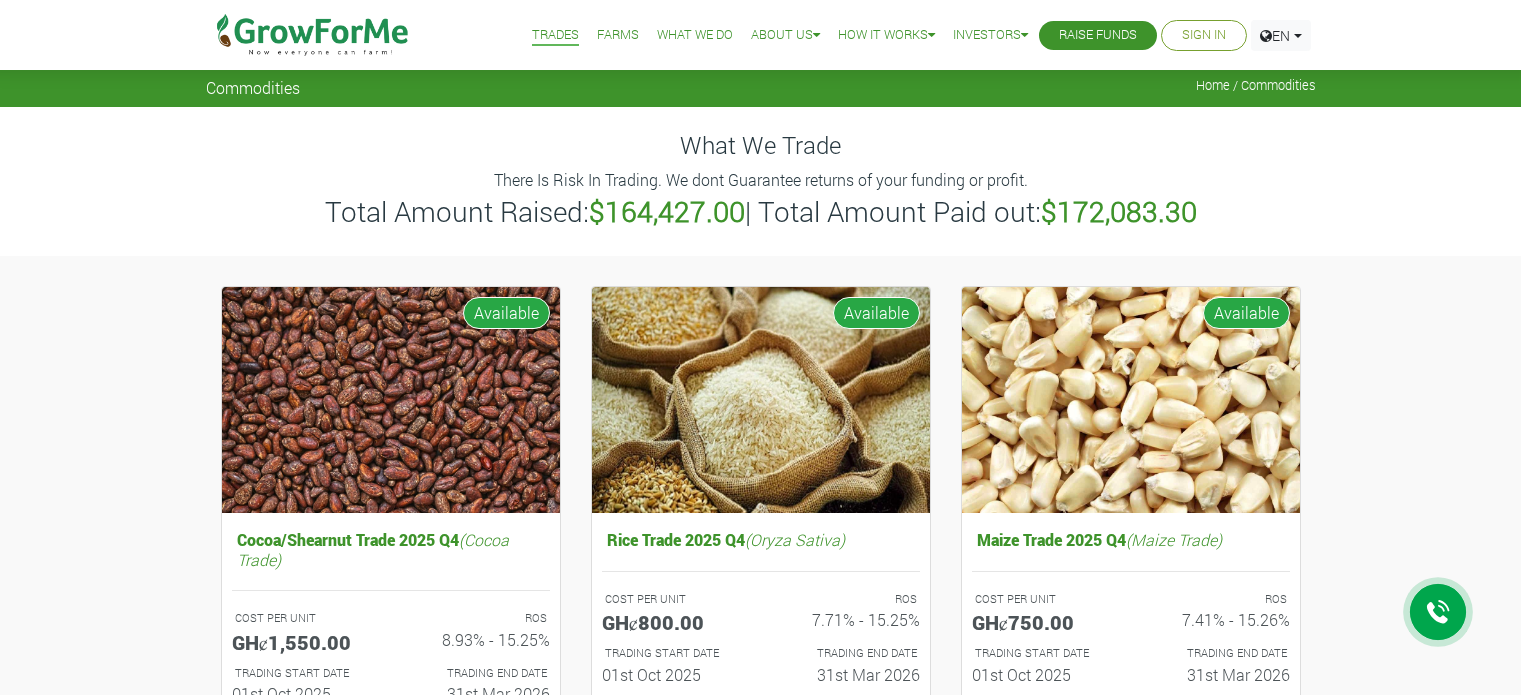 scroll, scrollTop: 0, scrollLeft: 0, axis: both 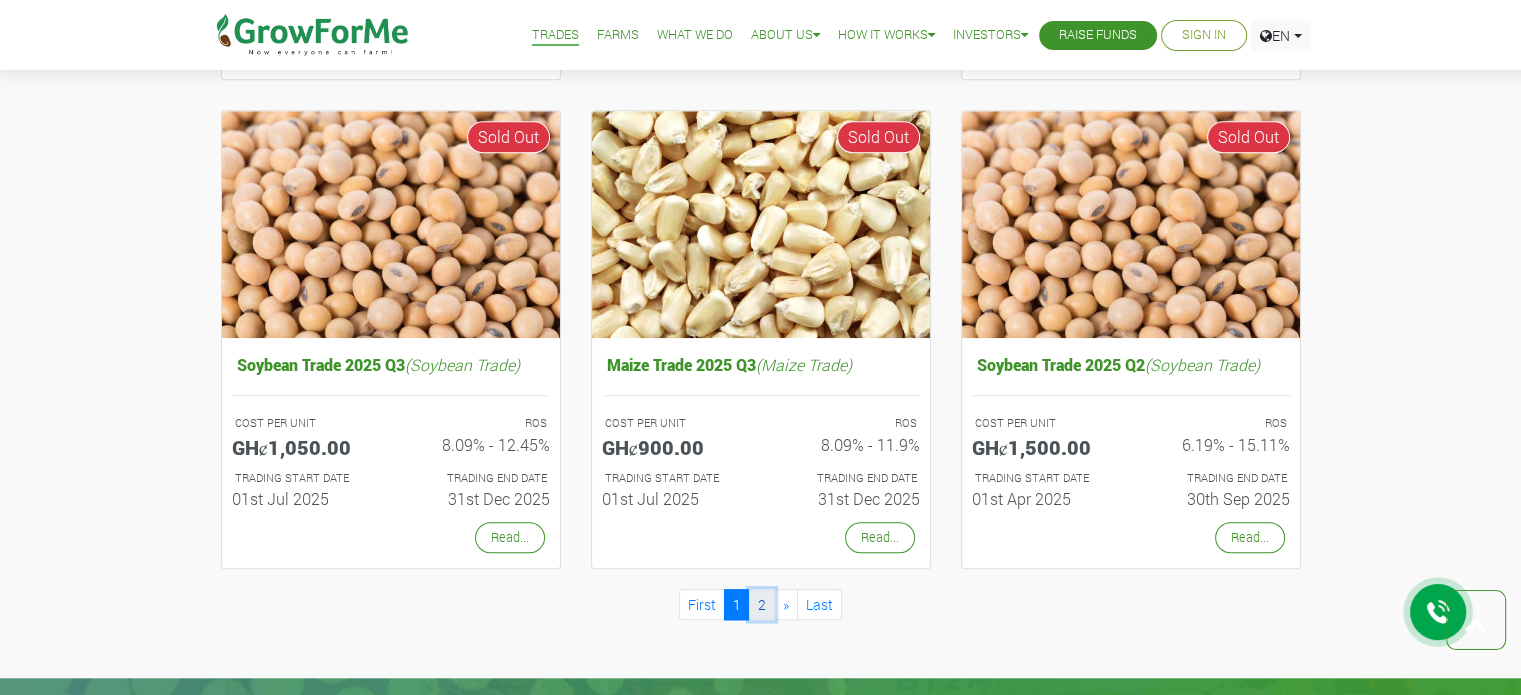 click on "2" at bounding box center [762, 604] 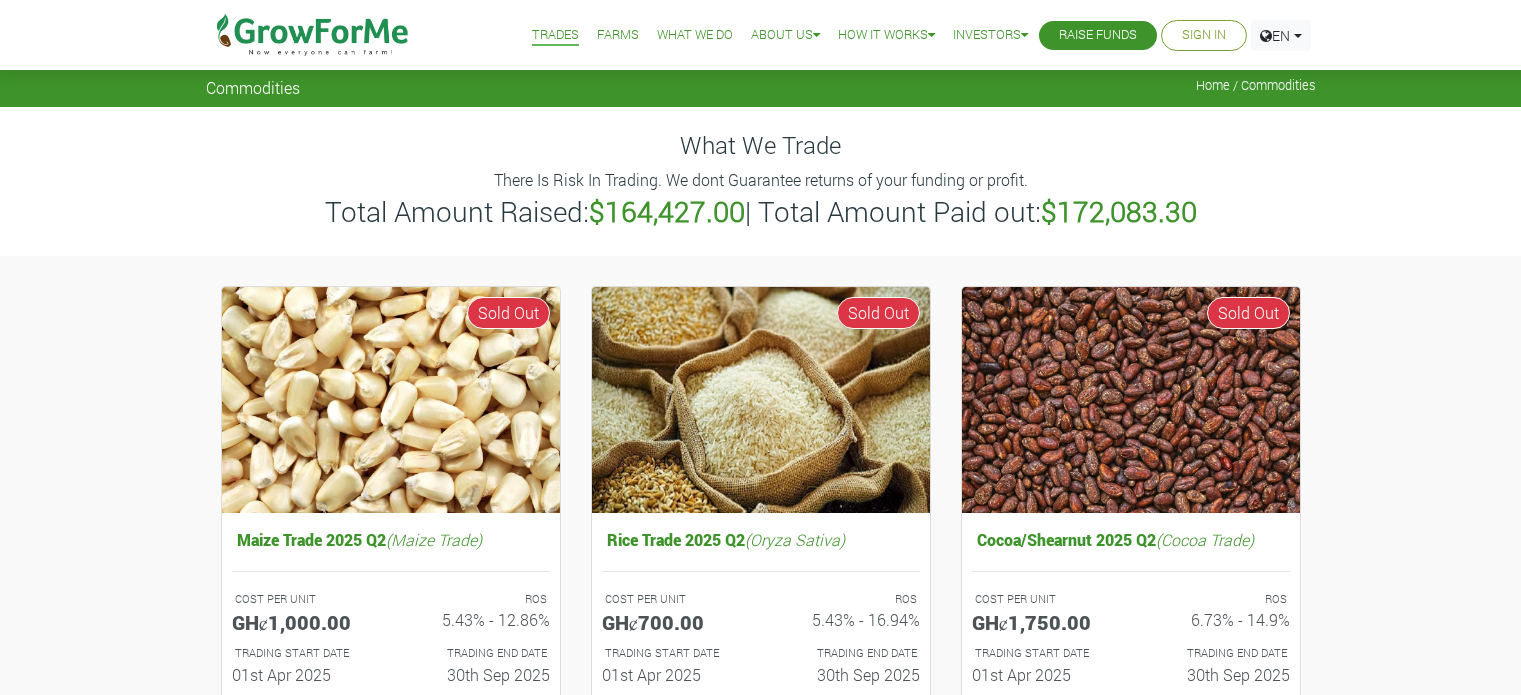 scroll, scrollTop: 0, scrollLeft: 0, axis: both 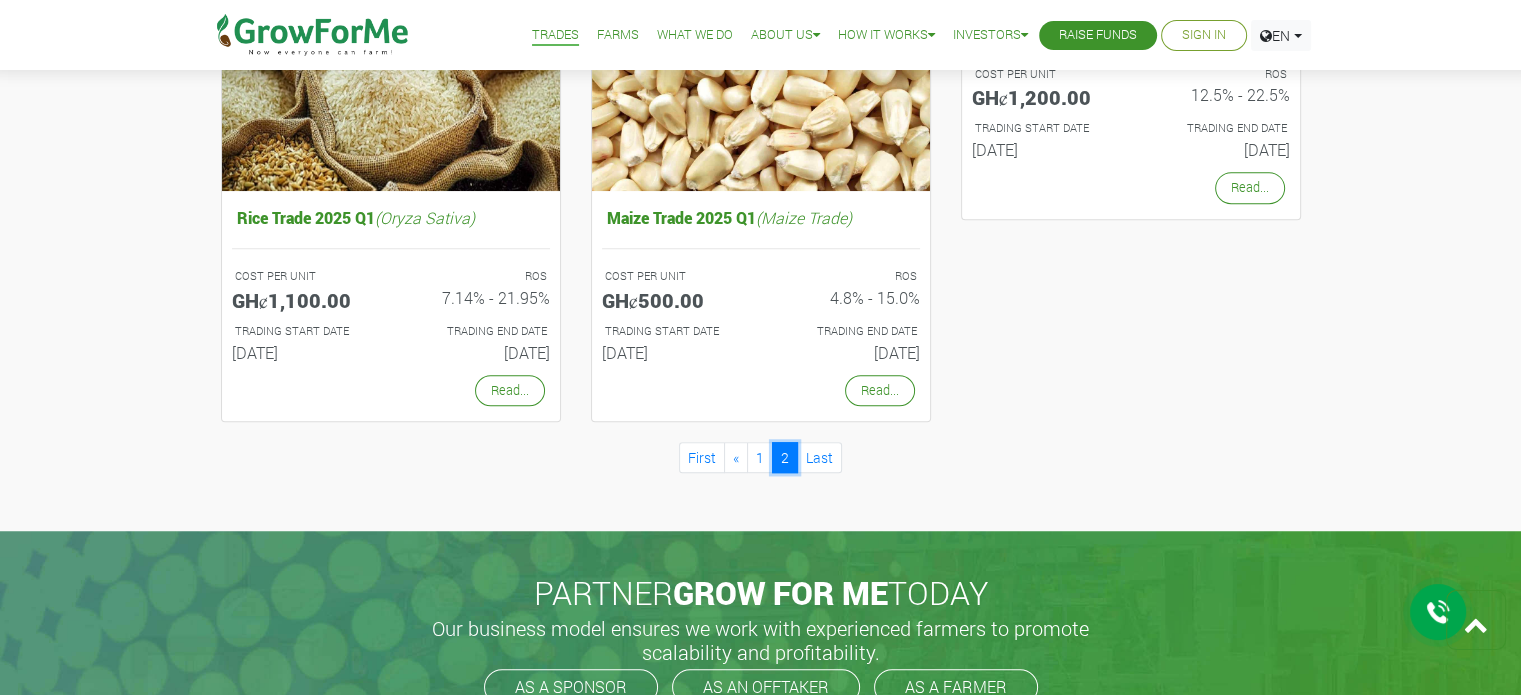 click on "2" at bounding box center [785, 457] 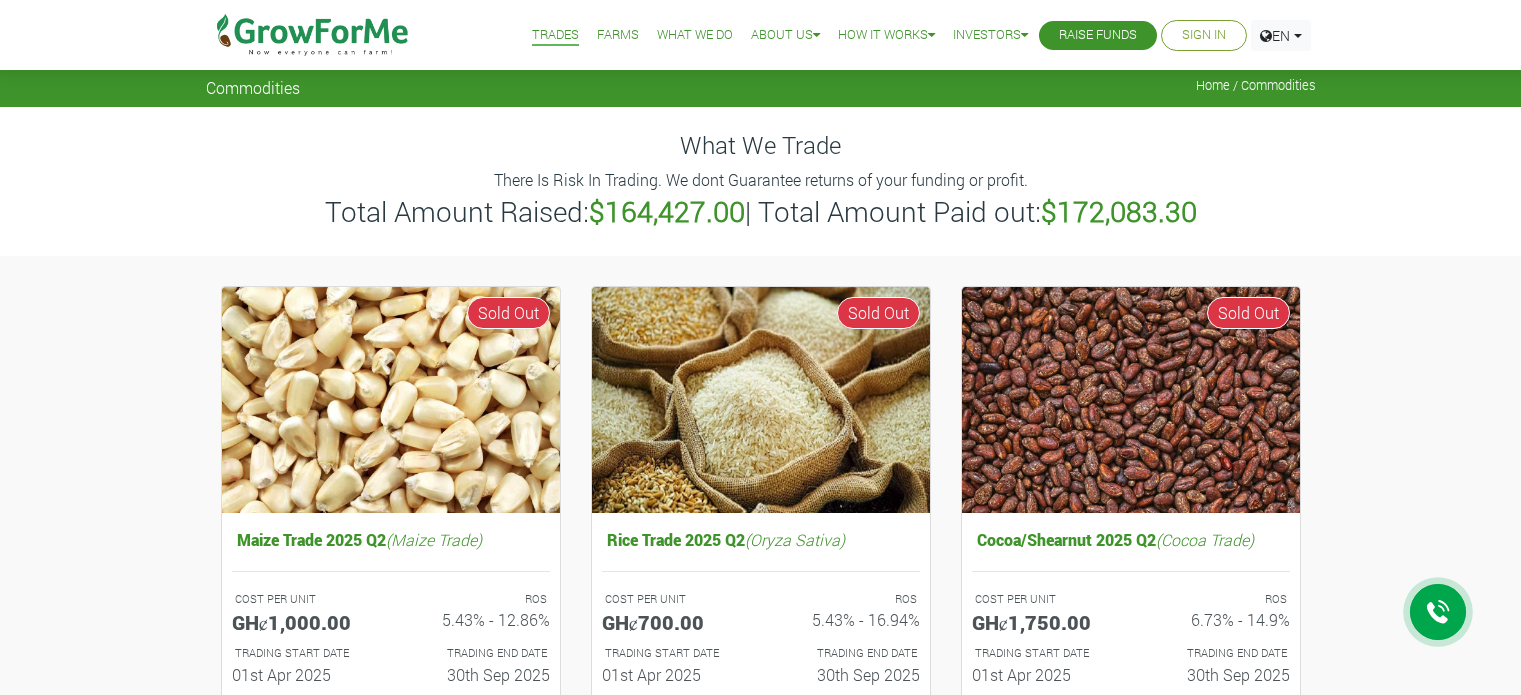 scroll, scrollTop: 0, scrollLeft: 0, axis: both 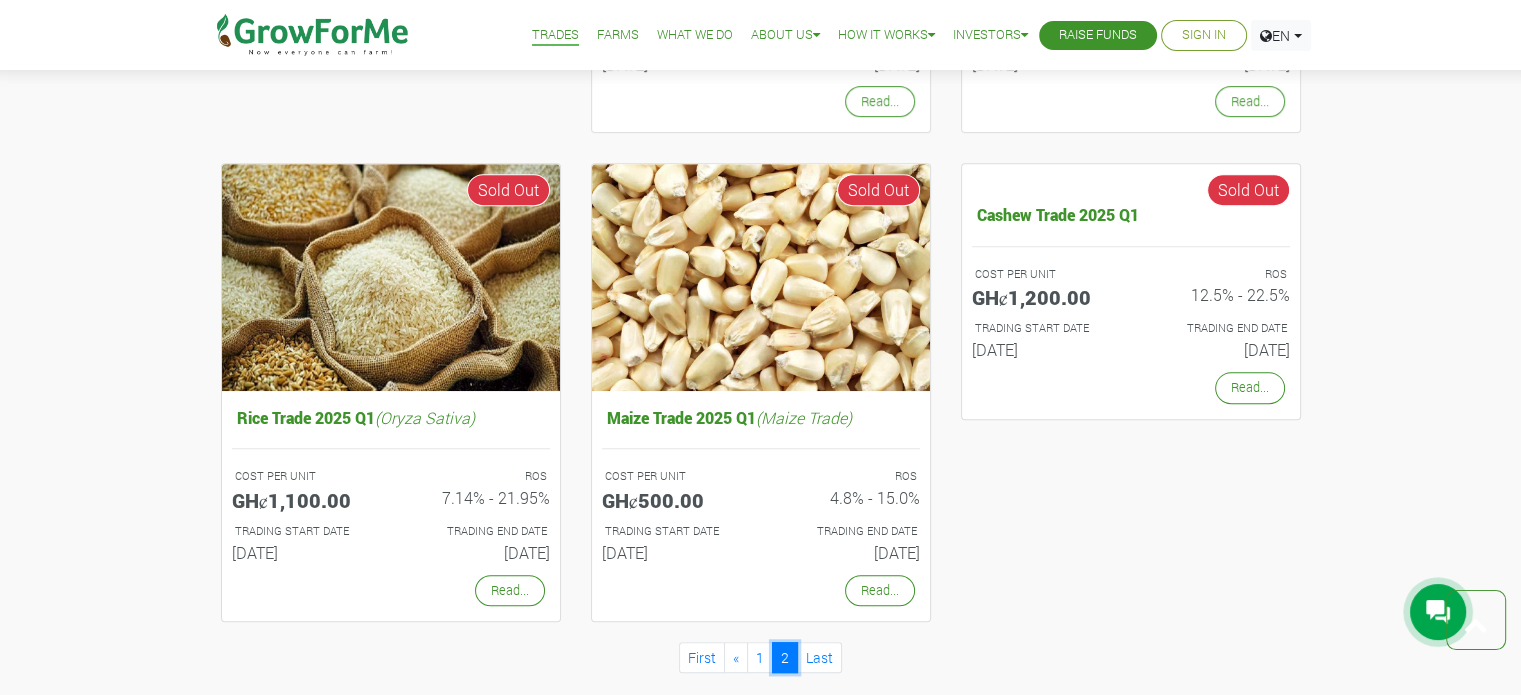 click on "2" at bounding box center [785, 657] 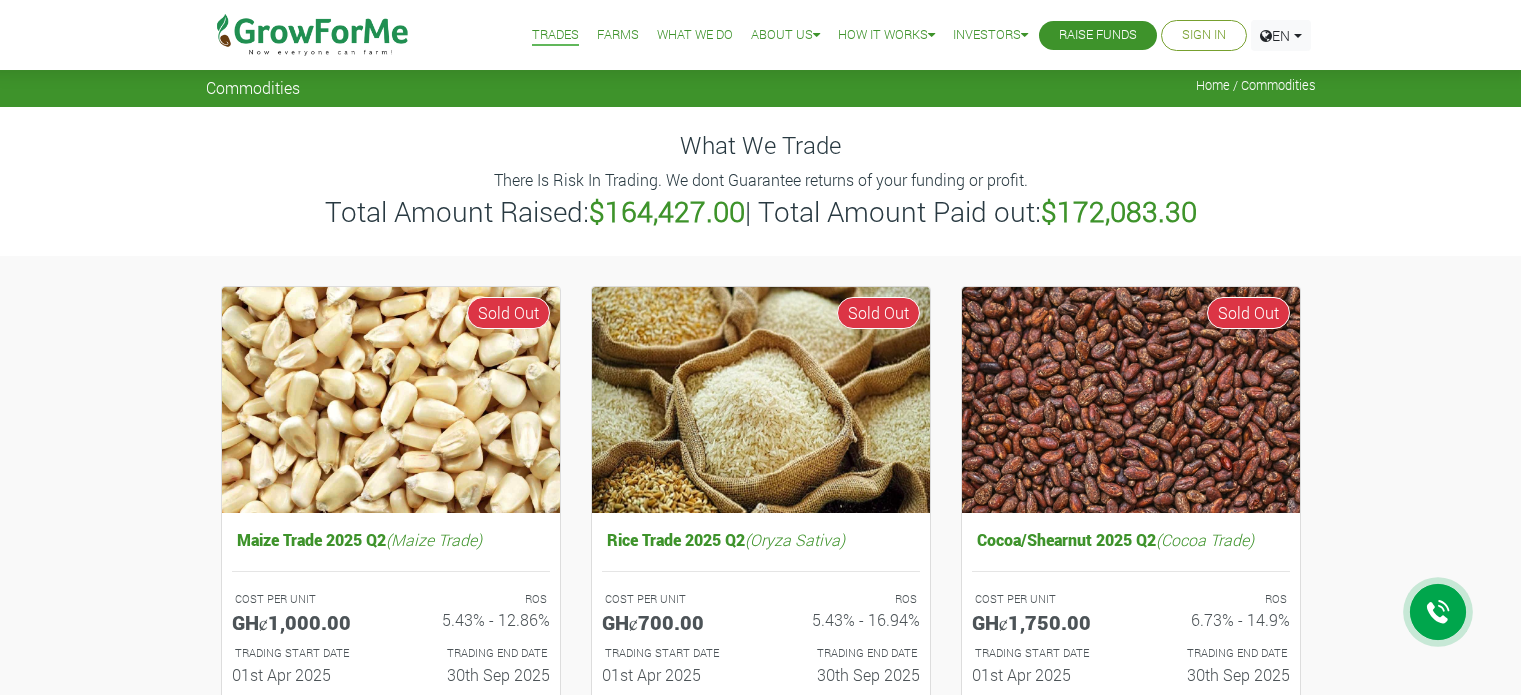 scroll, scrollTop: 0, scrollLeft: 0, axis: both 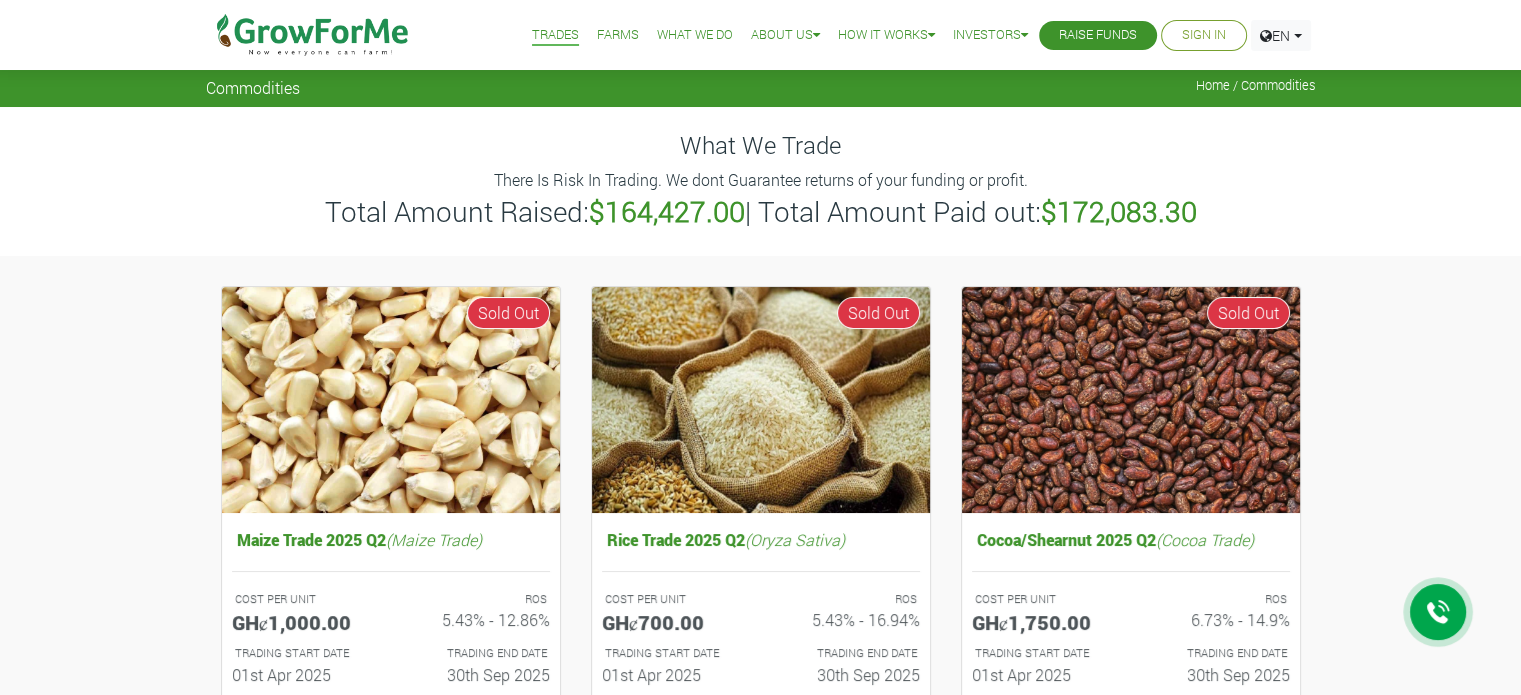click on "TRADING END DATE" at bounding box center [848, 653] 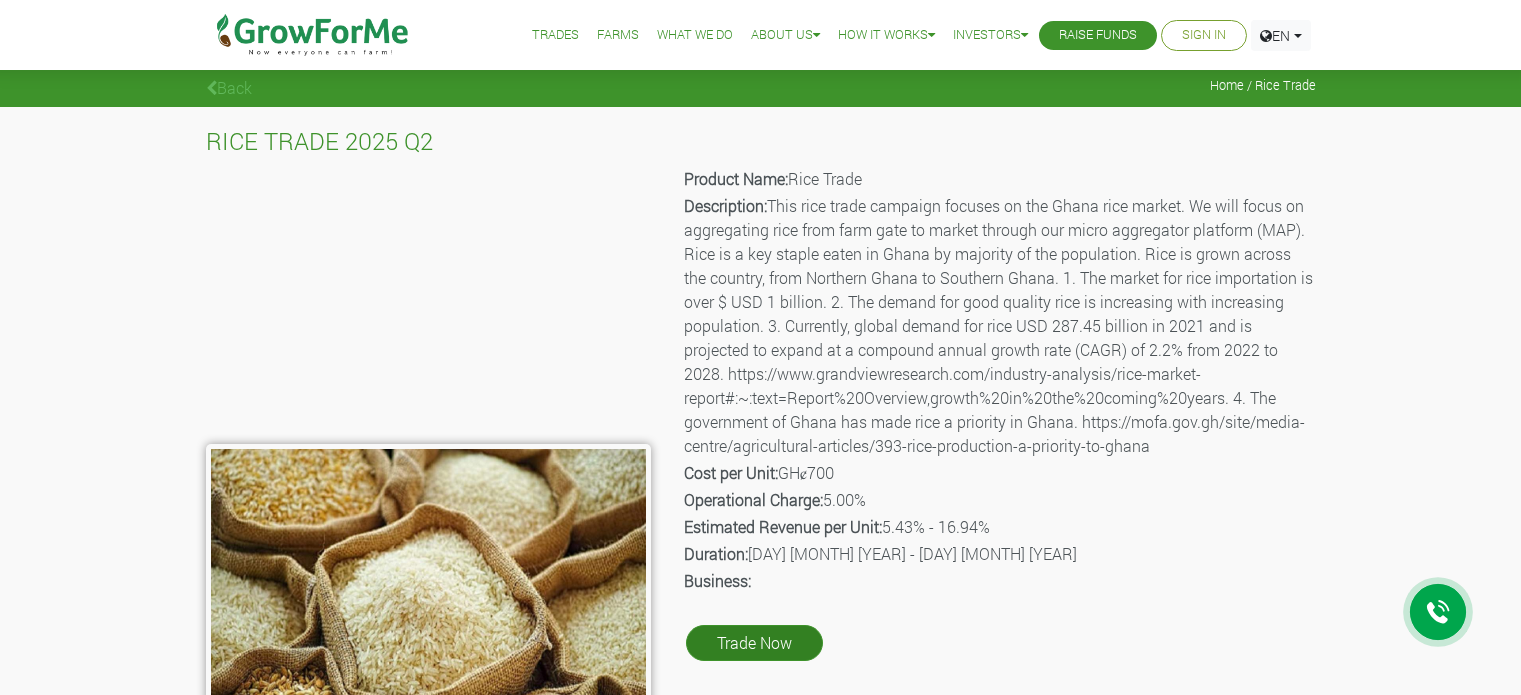 scroll, scrollTop: 0, scrollLeft: 0, axis: both 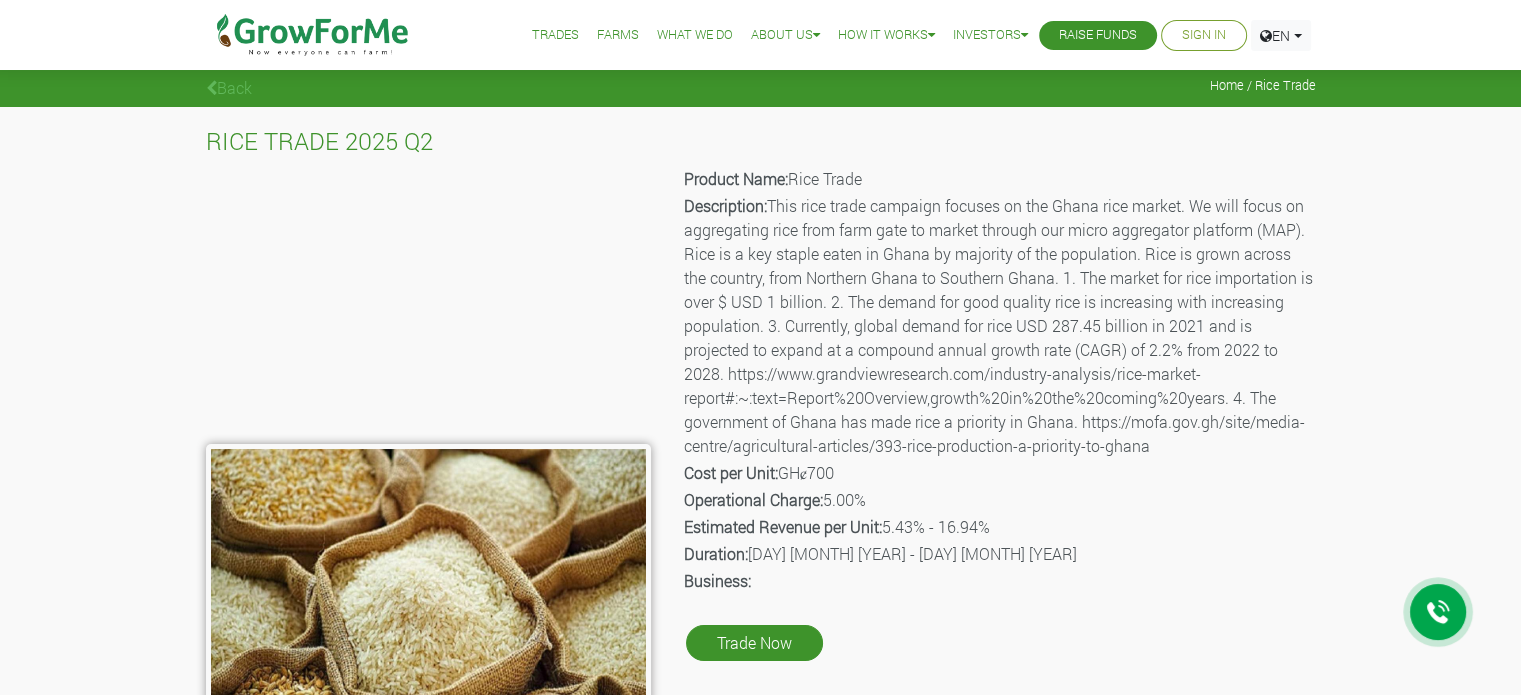 click on "Trades" at bounding box center [555, 35] 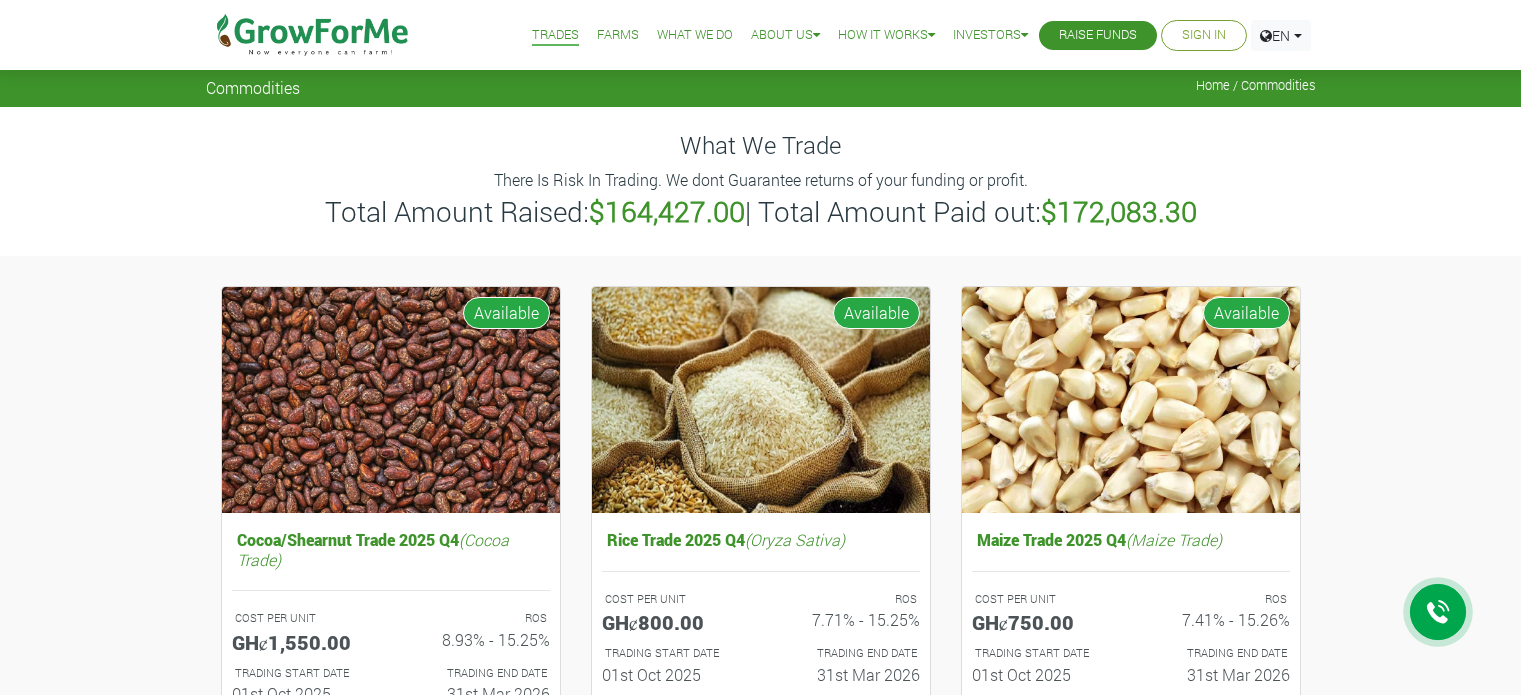 scroll, scrollTop: 0, scrollLeft: 0, axis: both 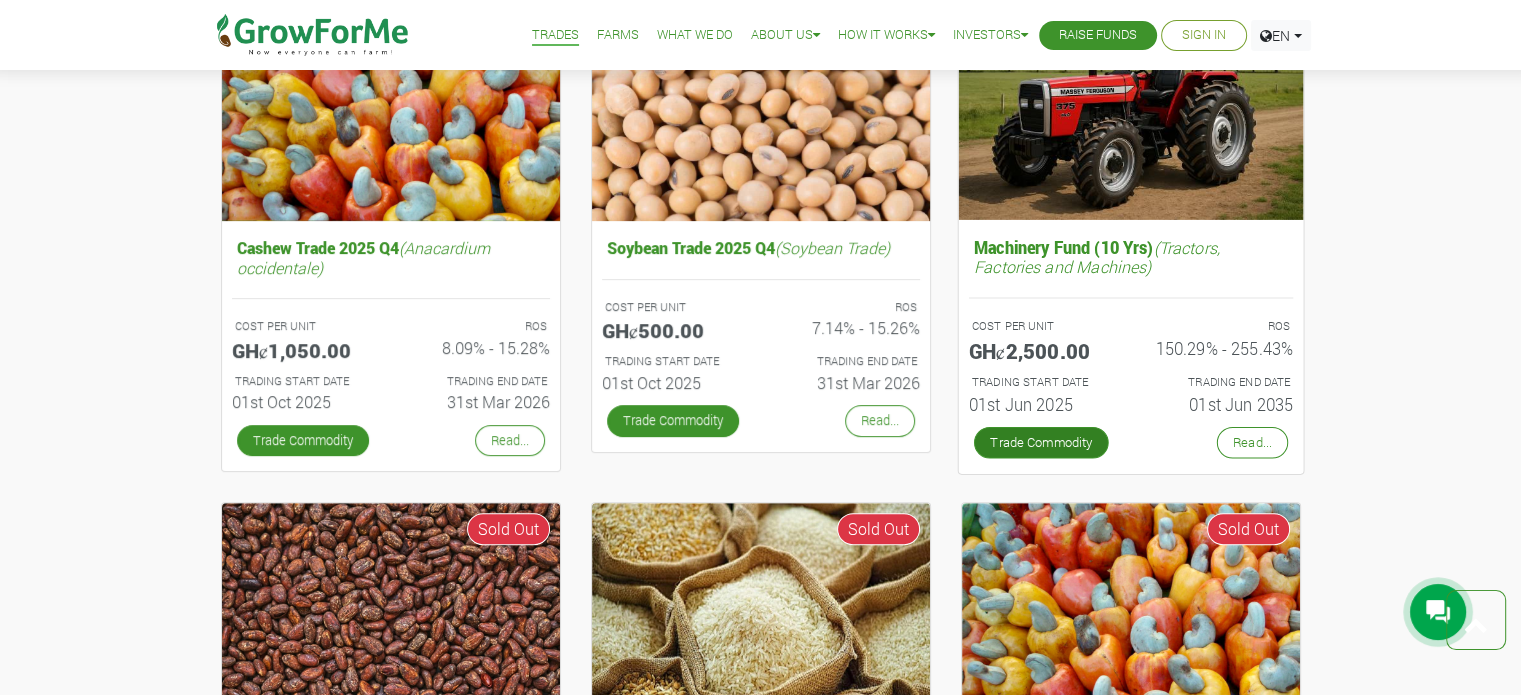 click on "Trade Commodity" at bounding box center [1040, 443] 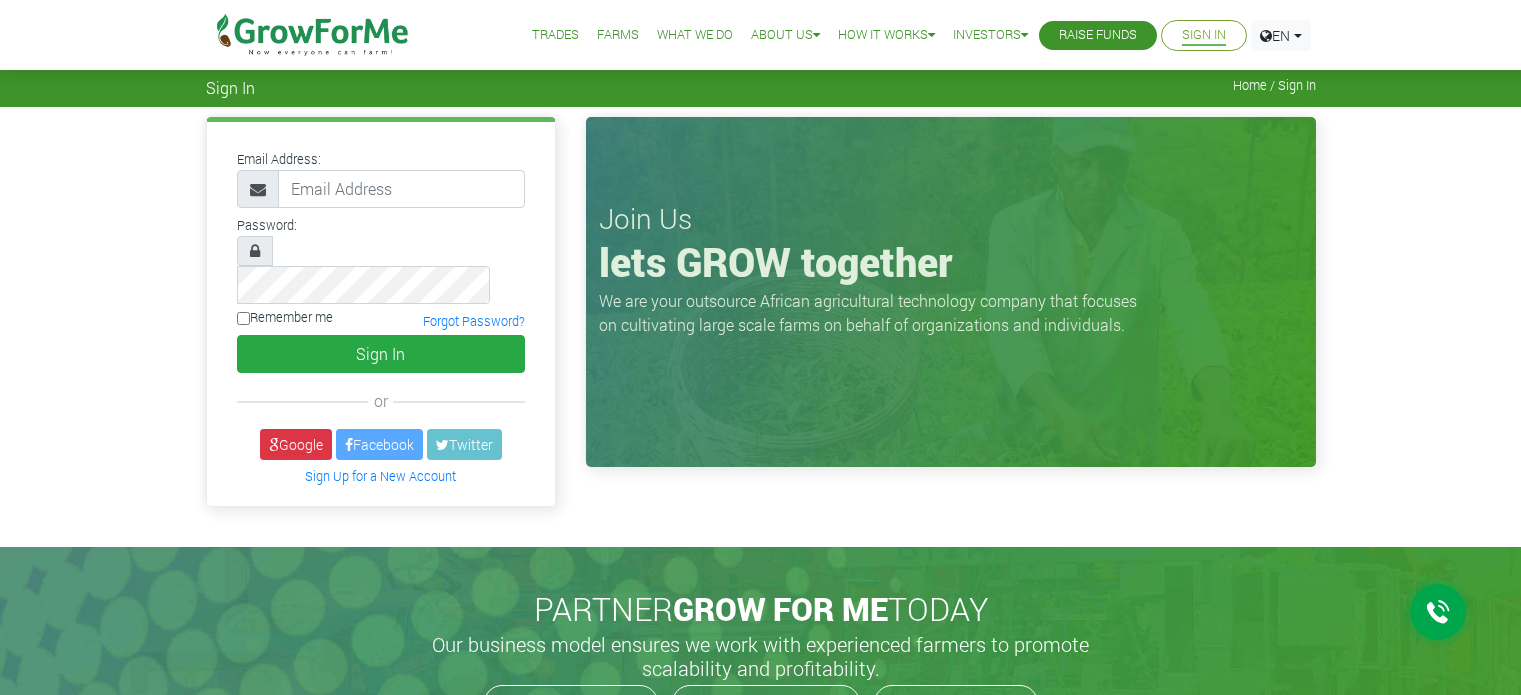 scroll, scrollTop: 0, scrollLeft: 0, axis: both 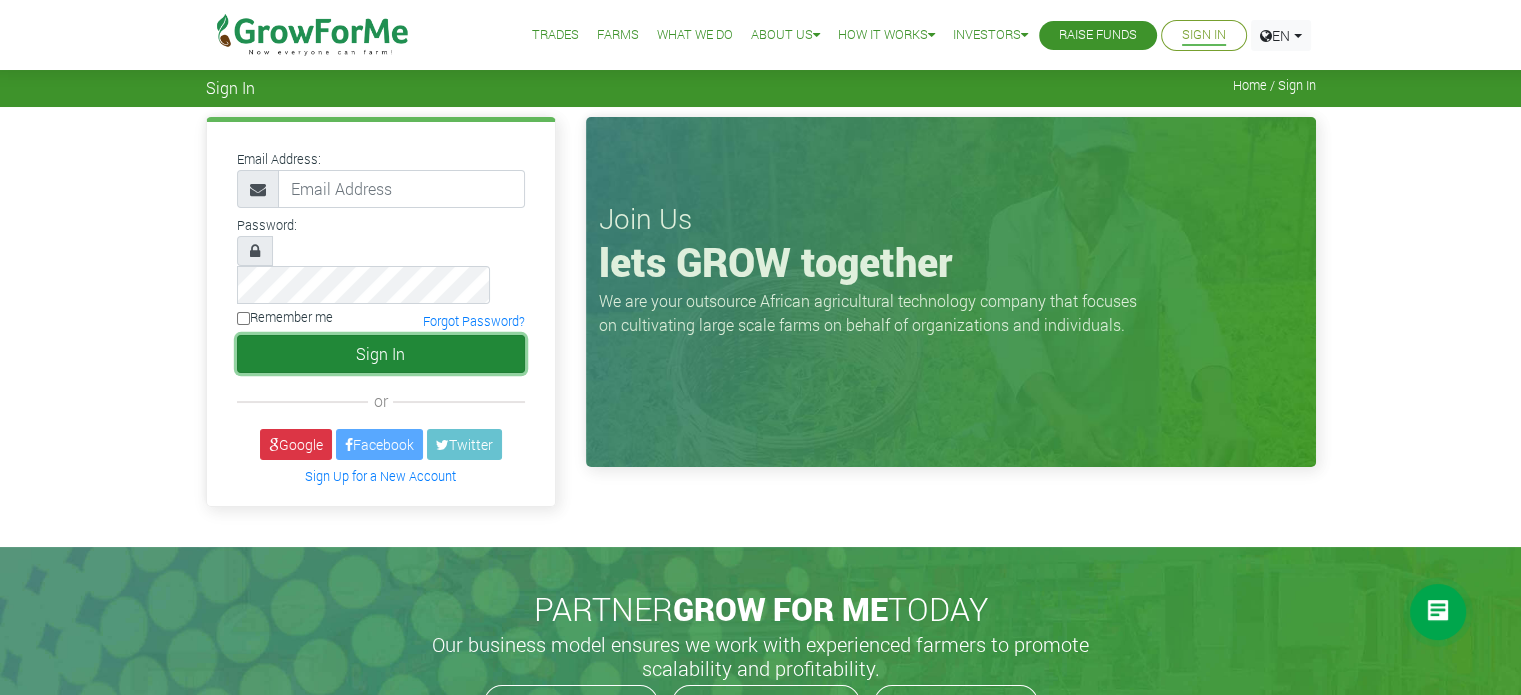 click on "Sign In" at bounding box center (381, 354) 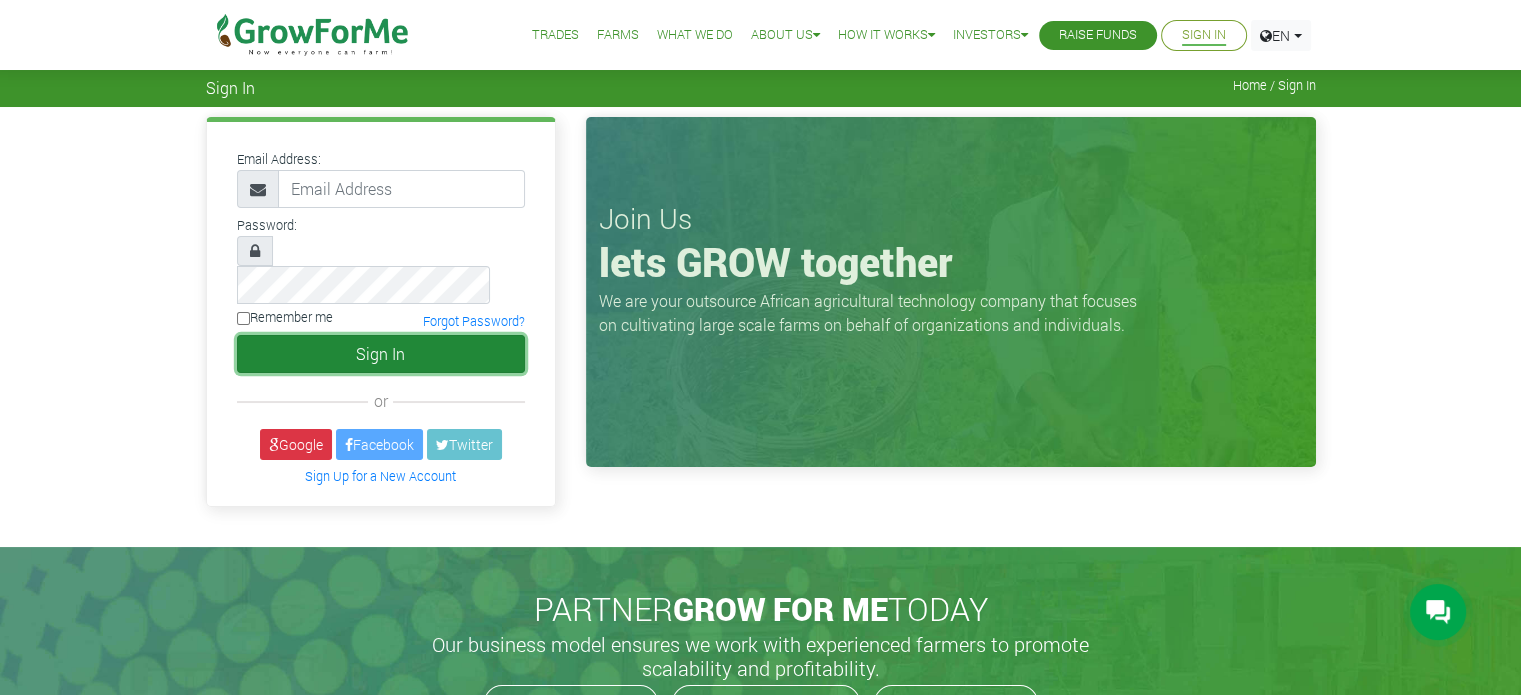 click on "Sign In" at bounding box center [381, 354] 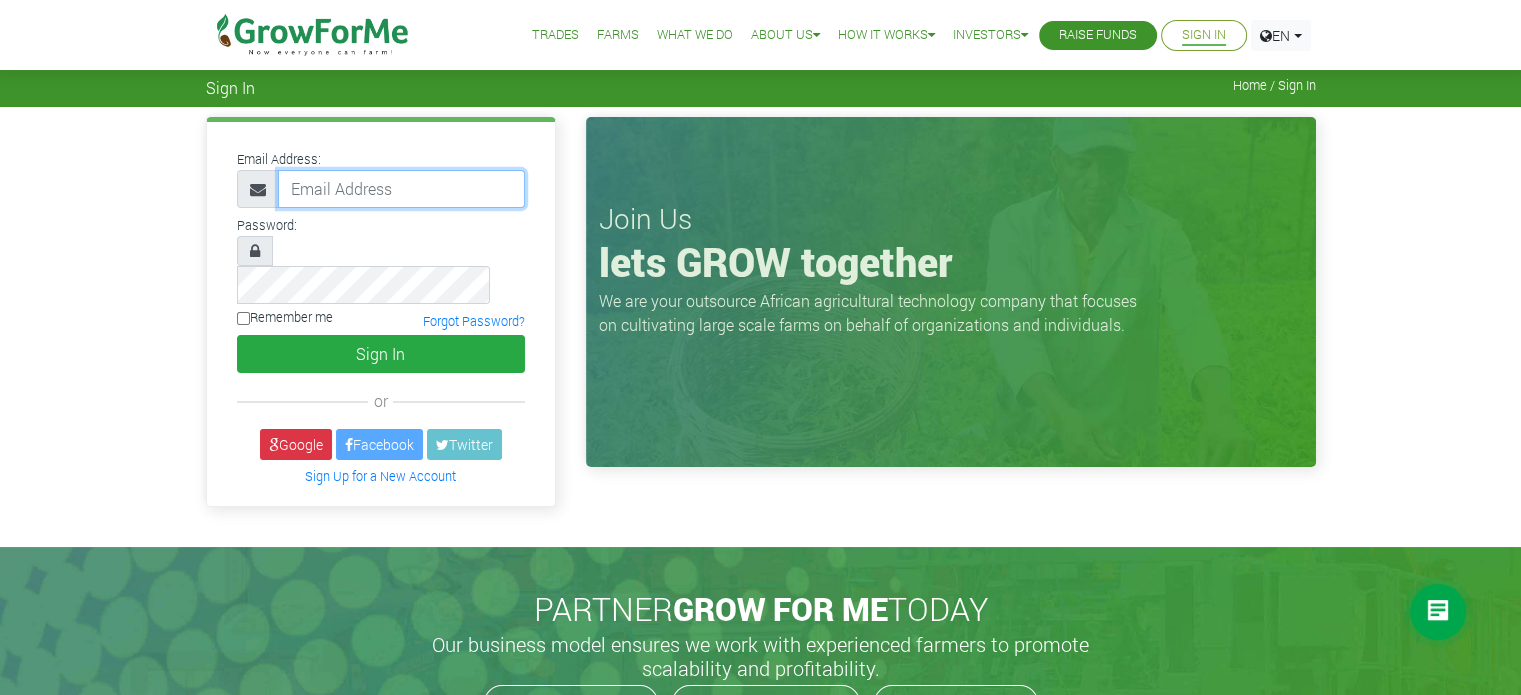 click at bounding box center [401, 189] 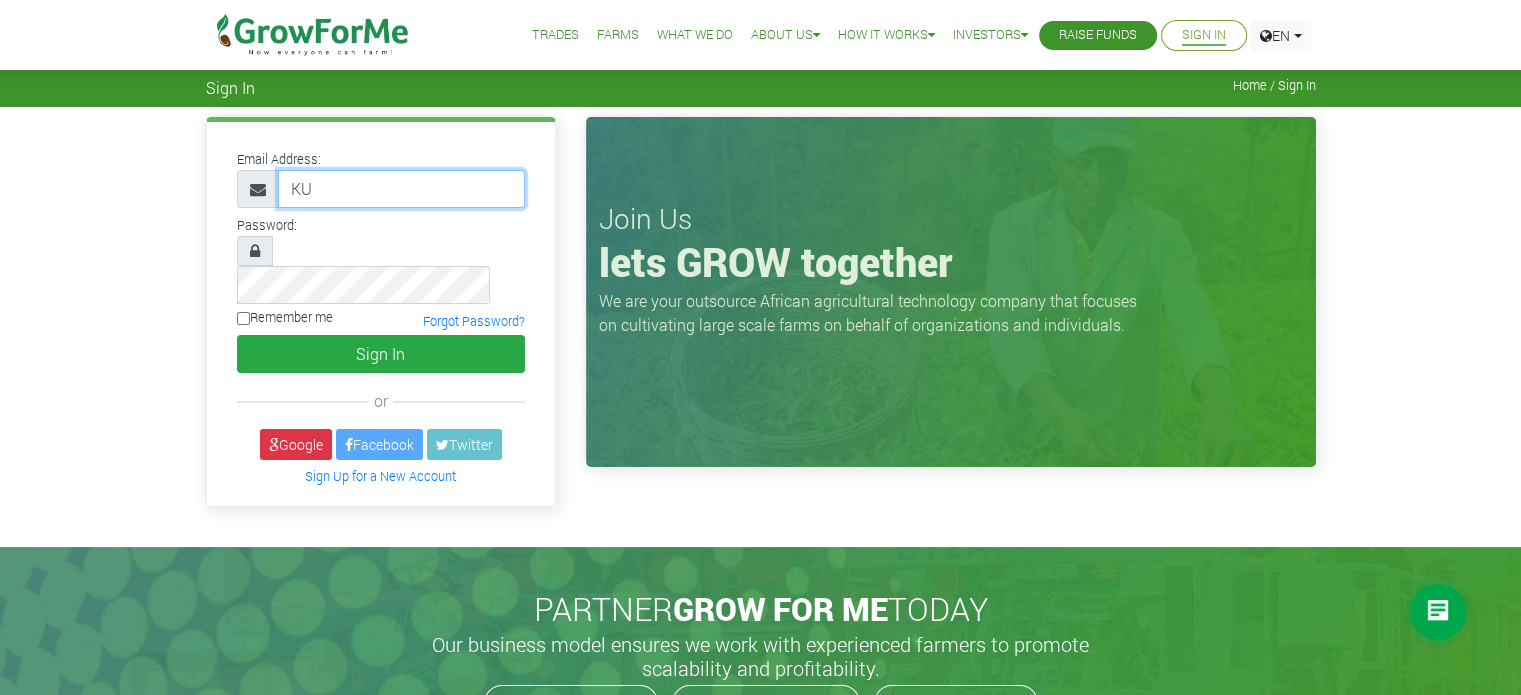 type on "K" 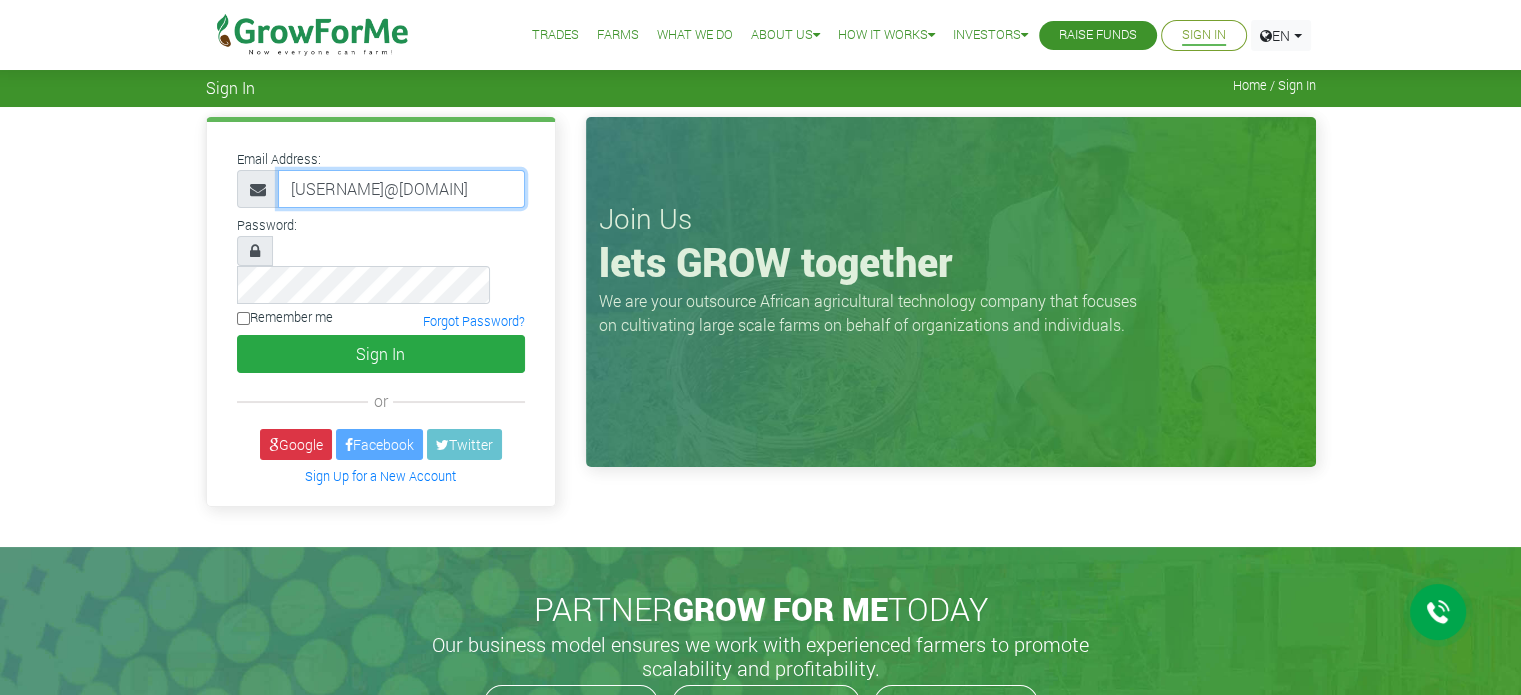 type on "kukua2333@gmail.com" 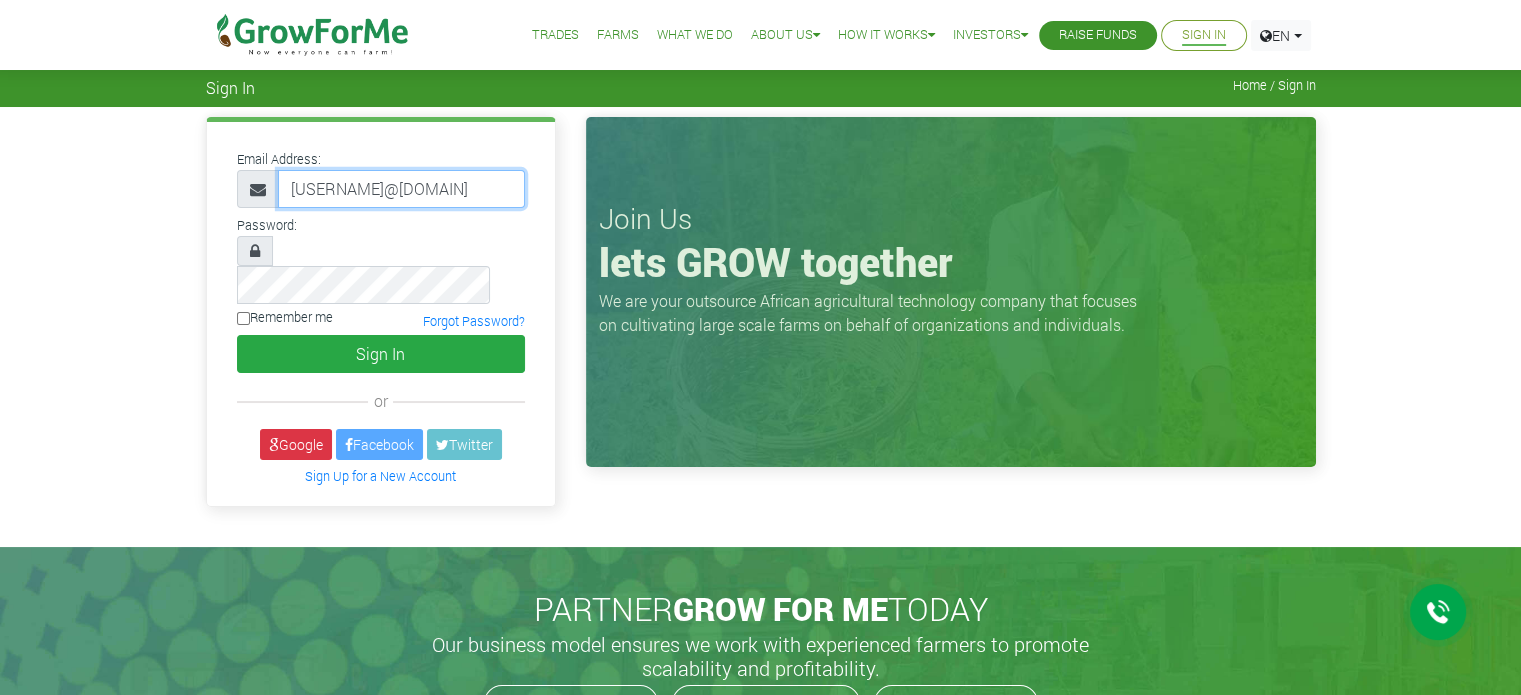 click on "Sign In" at bounding box center (381, 354) 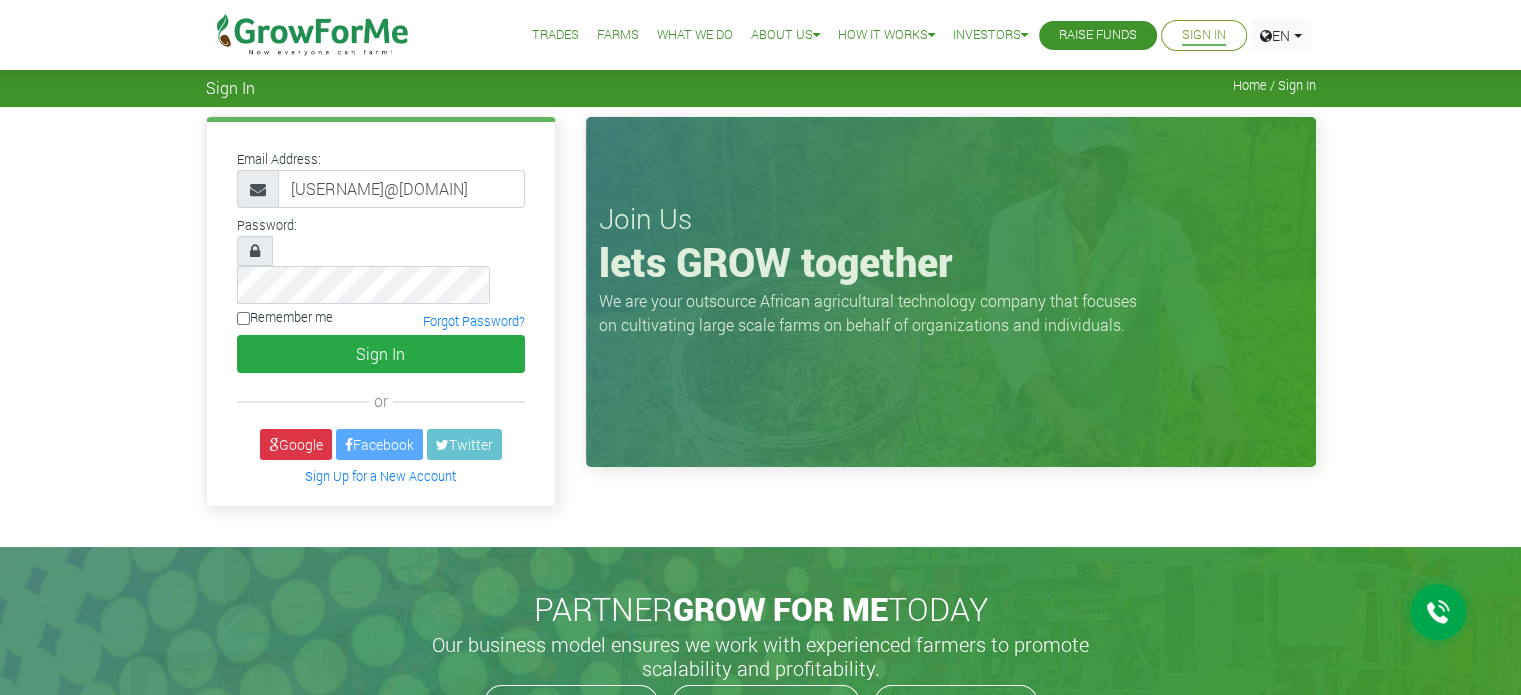 click on "Remember me" at bounding box center (243, 318) 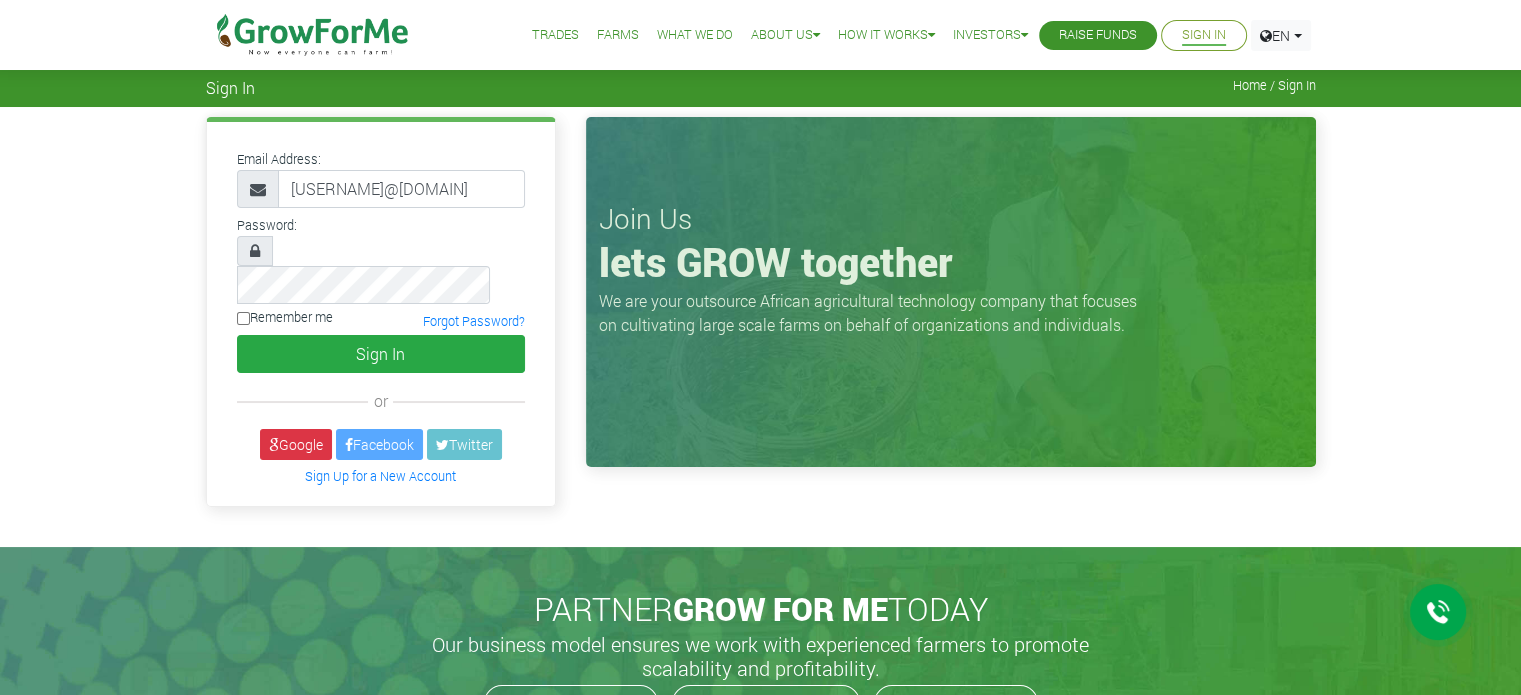 checkbox on "true" 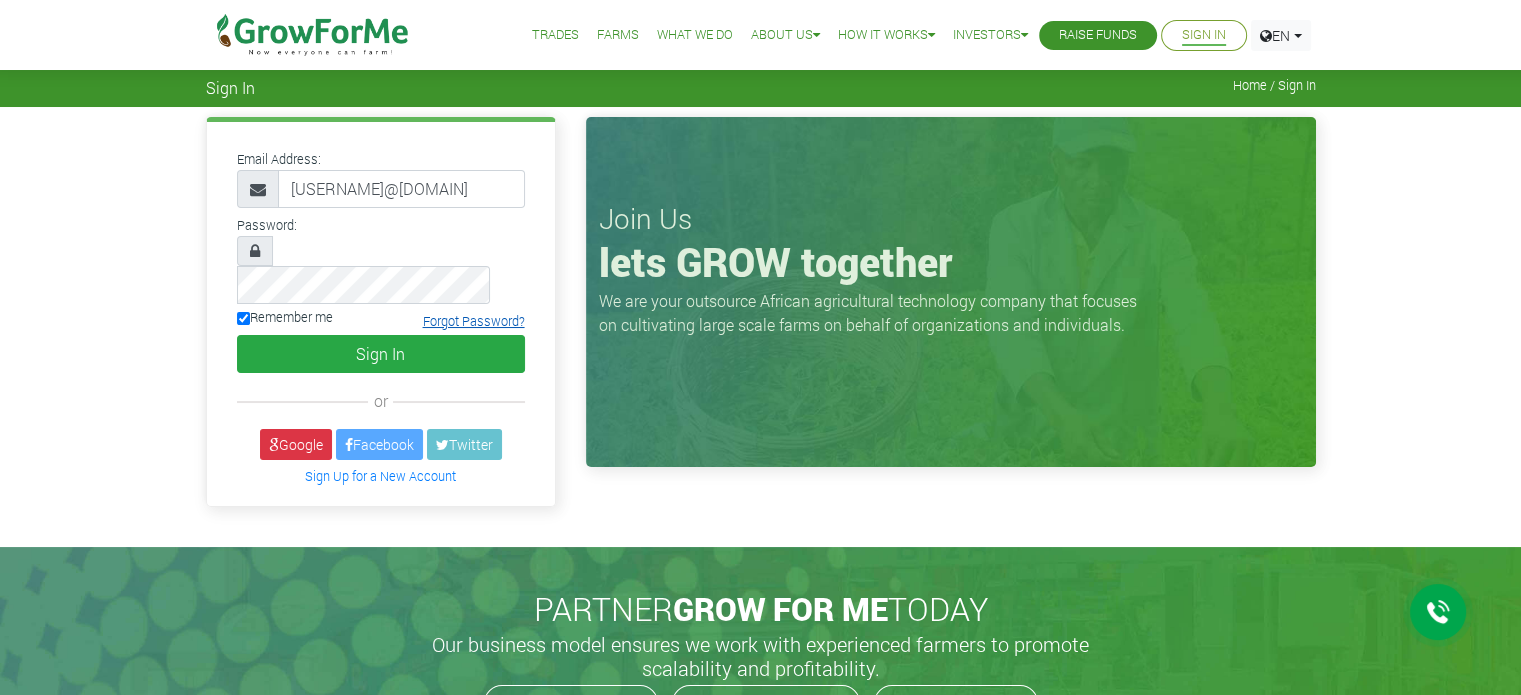 click on "Forgot Password?" at bounding box center [474, 321] 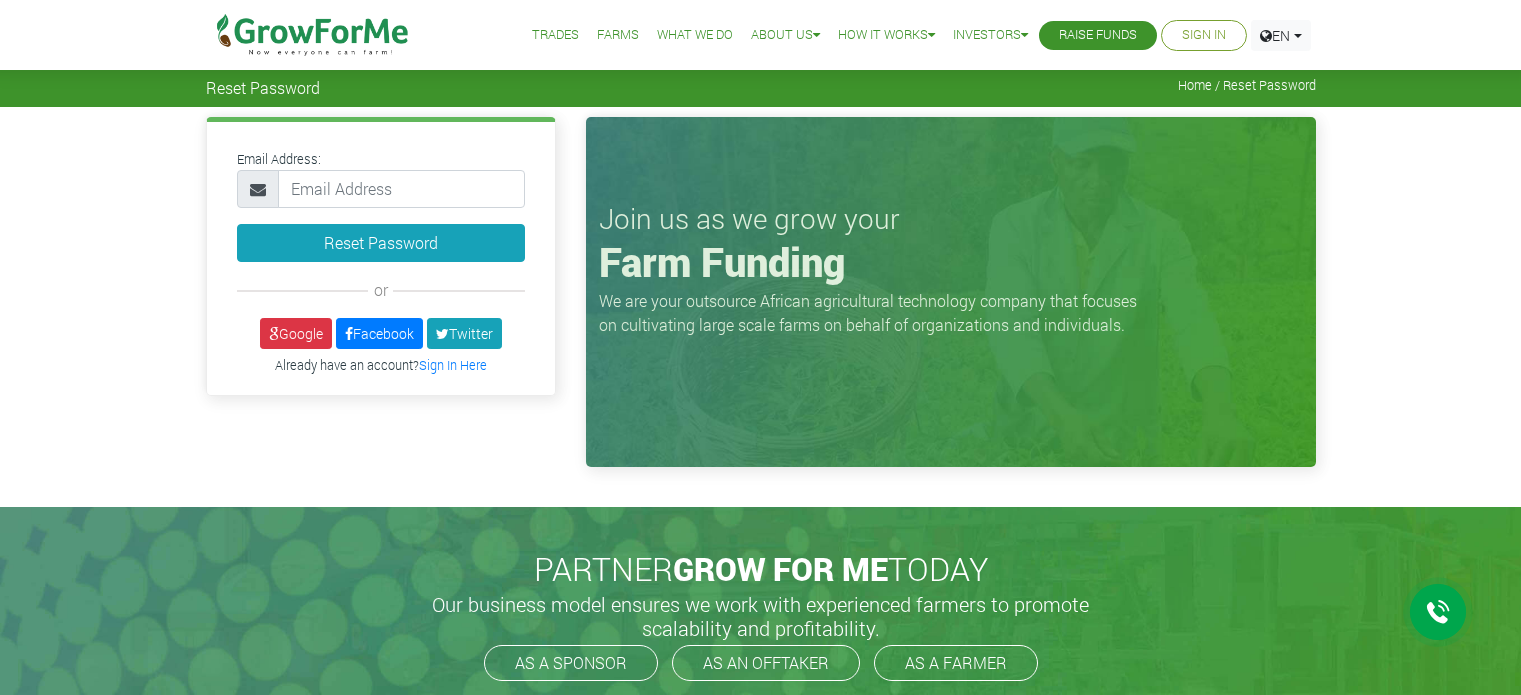 scroll, scrollTop: 0, scrollLeft: 0, axis: both 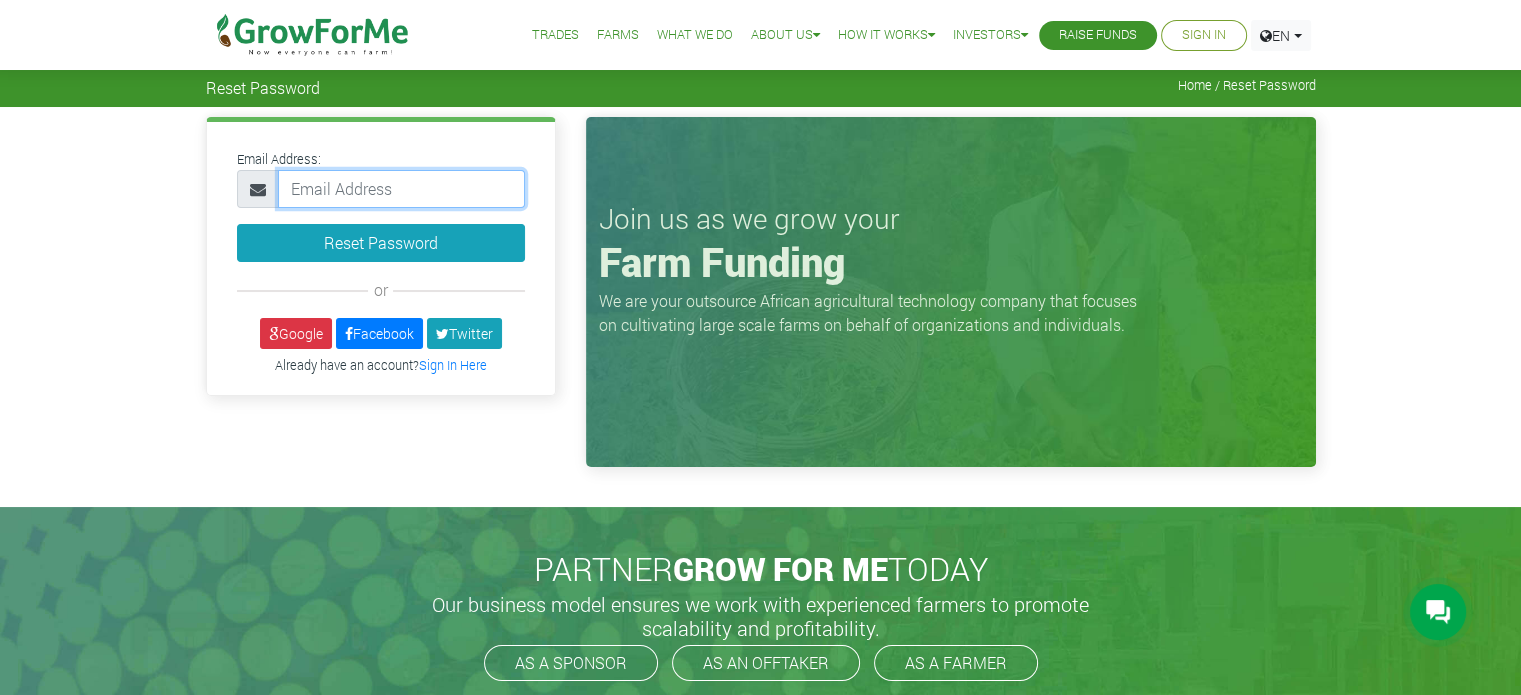 click at bounding box center (401, 189) 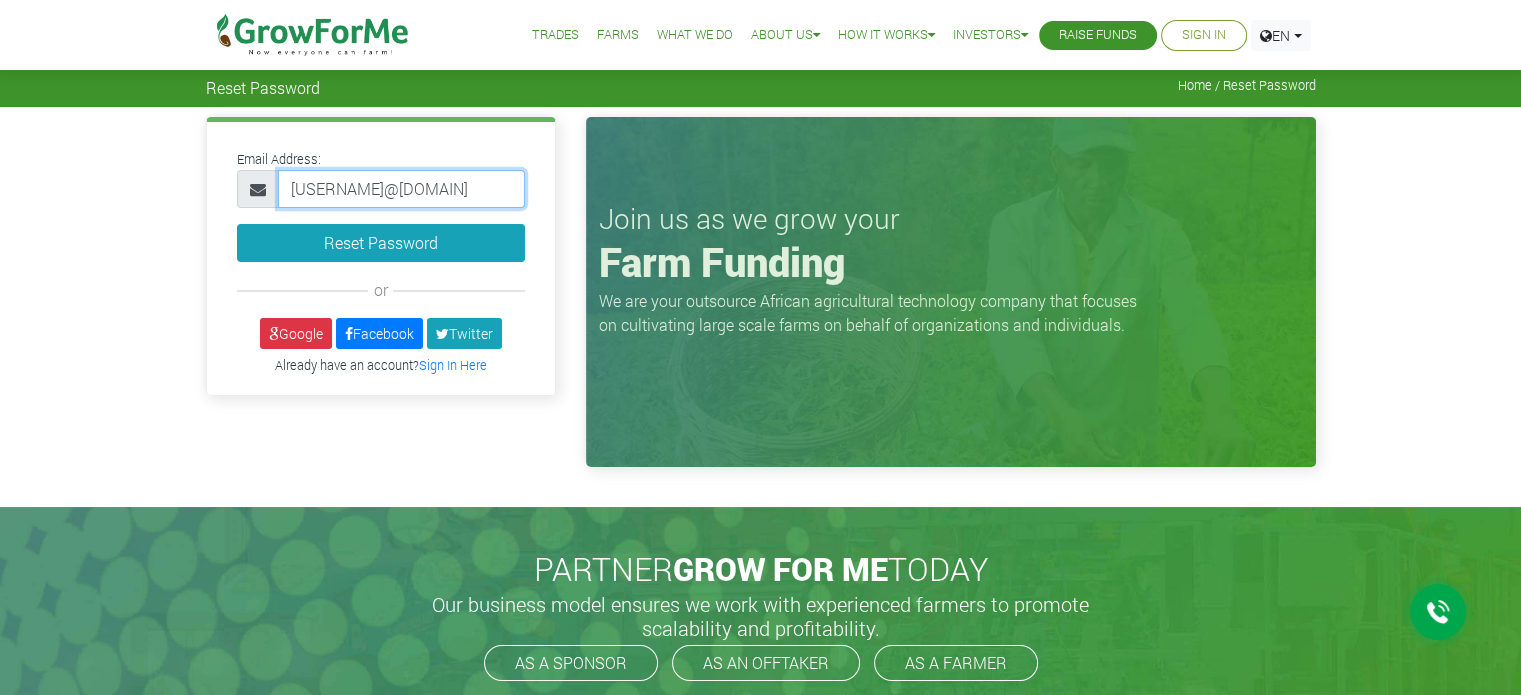 type on "kukua2333@gmail.com" 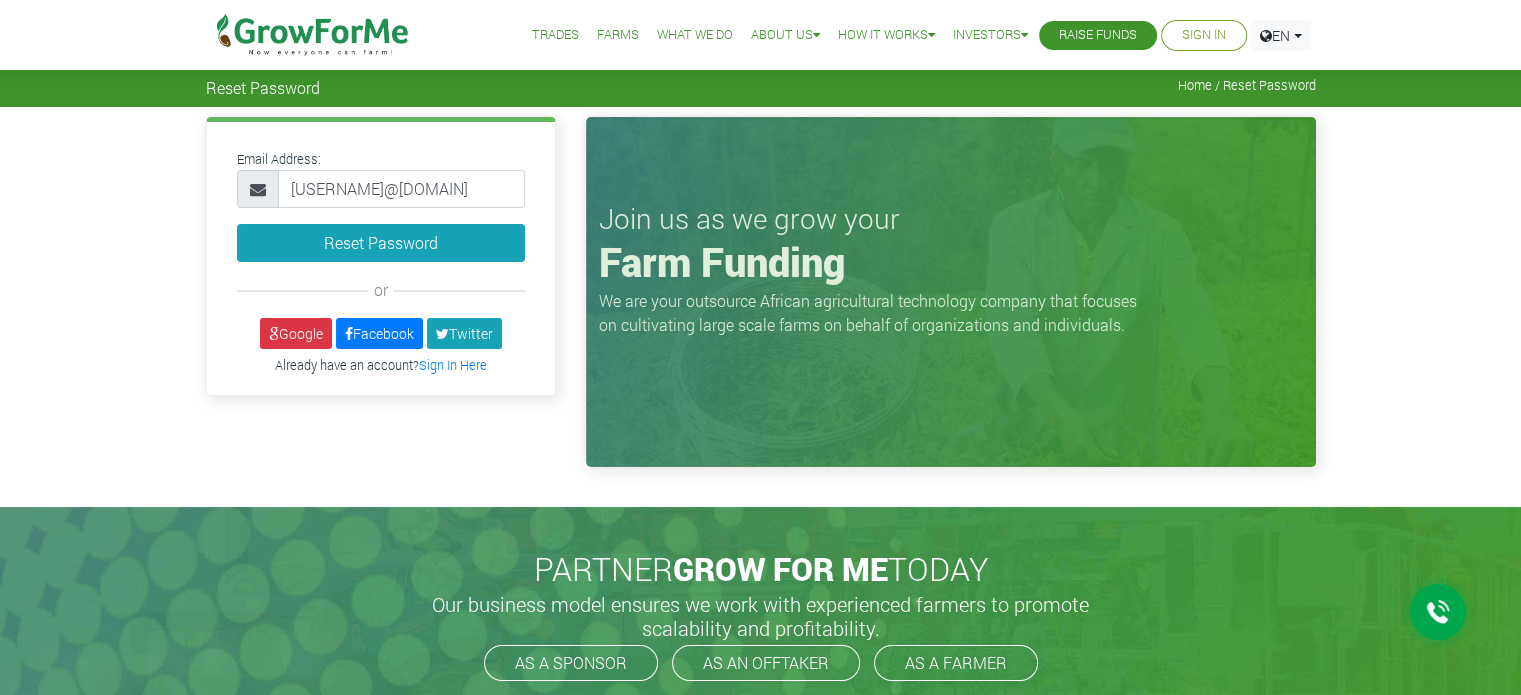 click on "Trades" at bounding box center (555, 35) 